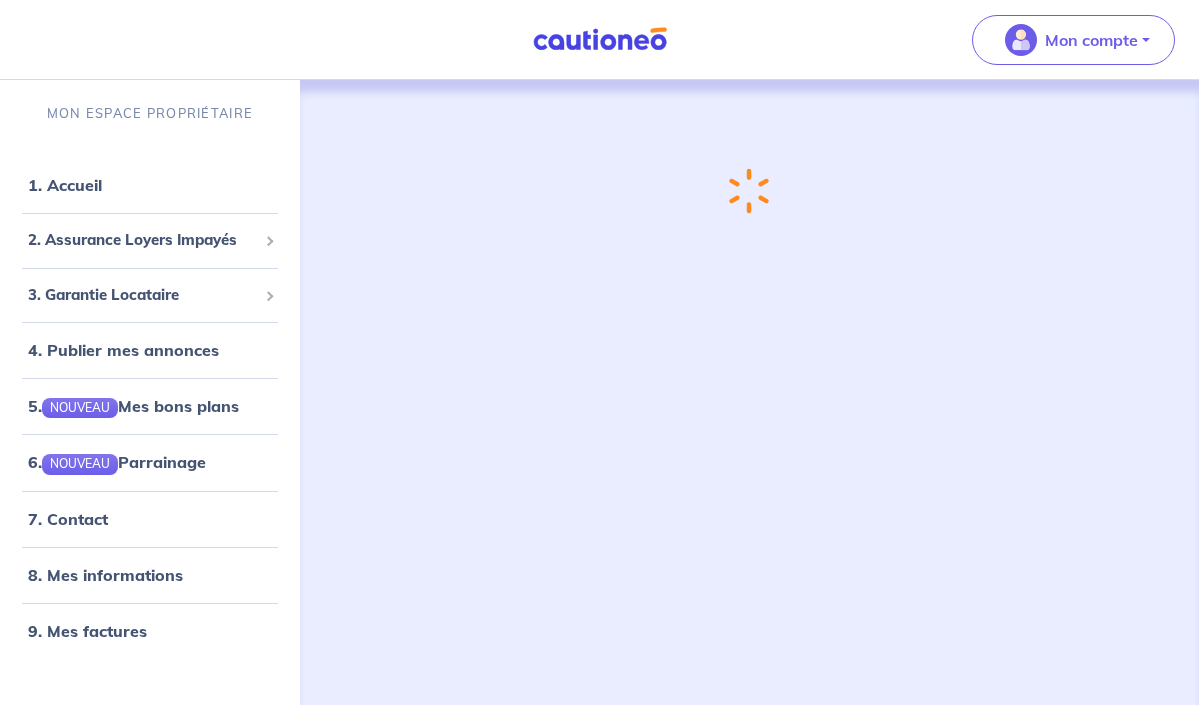scroll, scrollTop: 0, scrollLeft: 0, axis: both 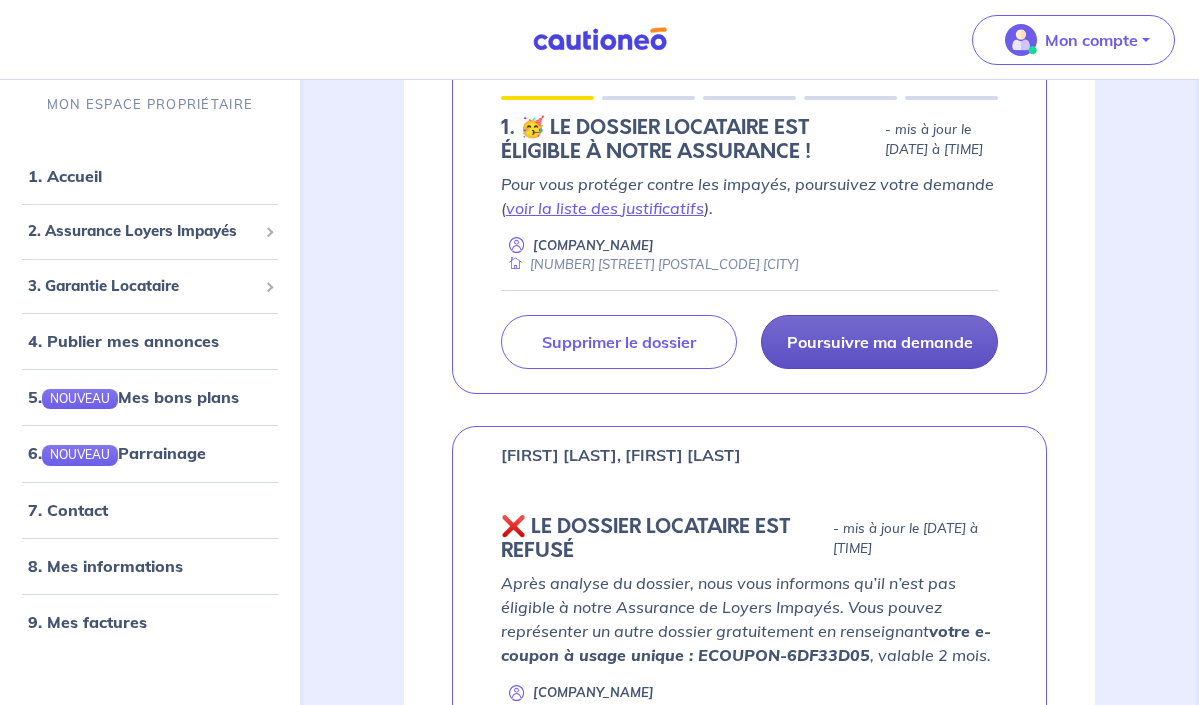 click on "Poursuivre ma demande" at bounding box center [880, 342] 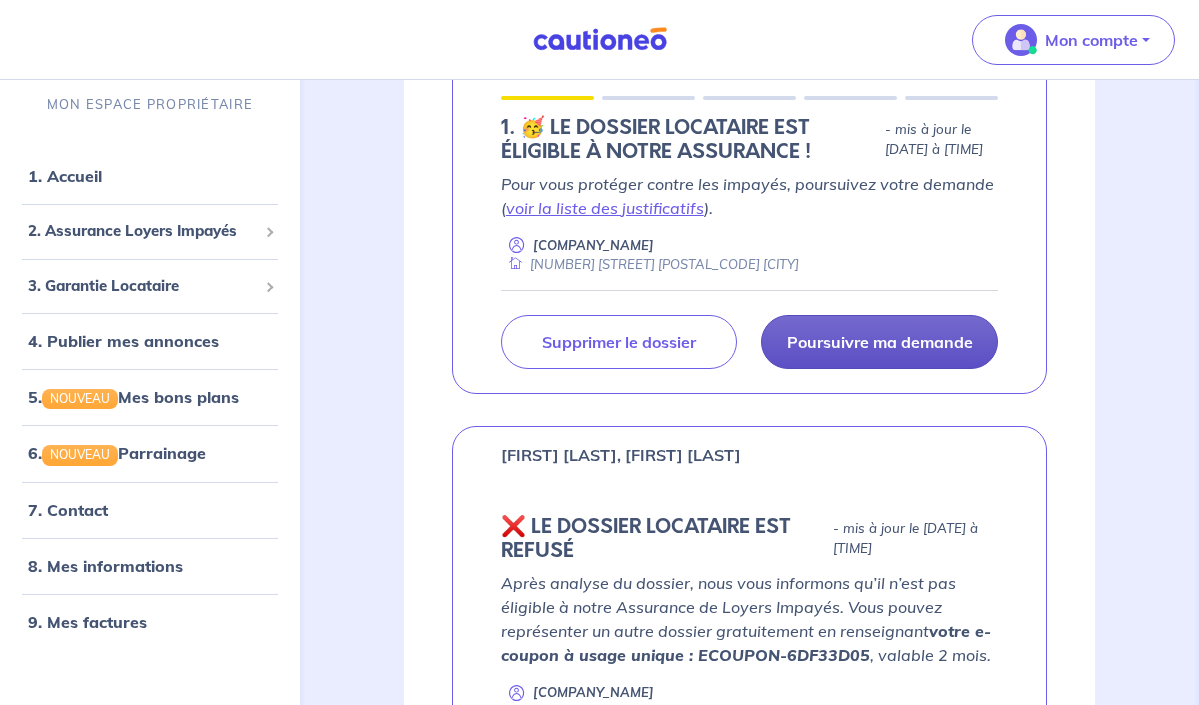 scroll, scrollTop: 0, scrollLeft: 0, axis: both 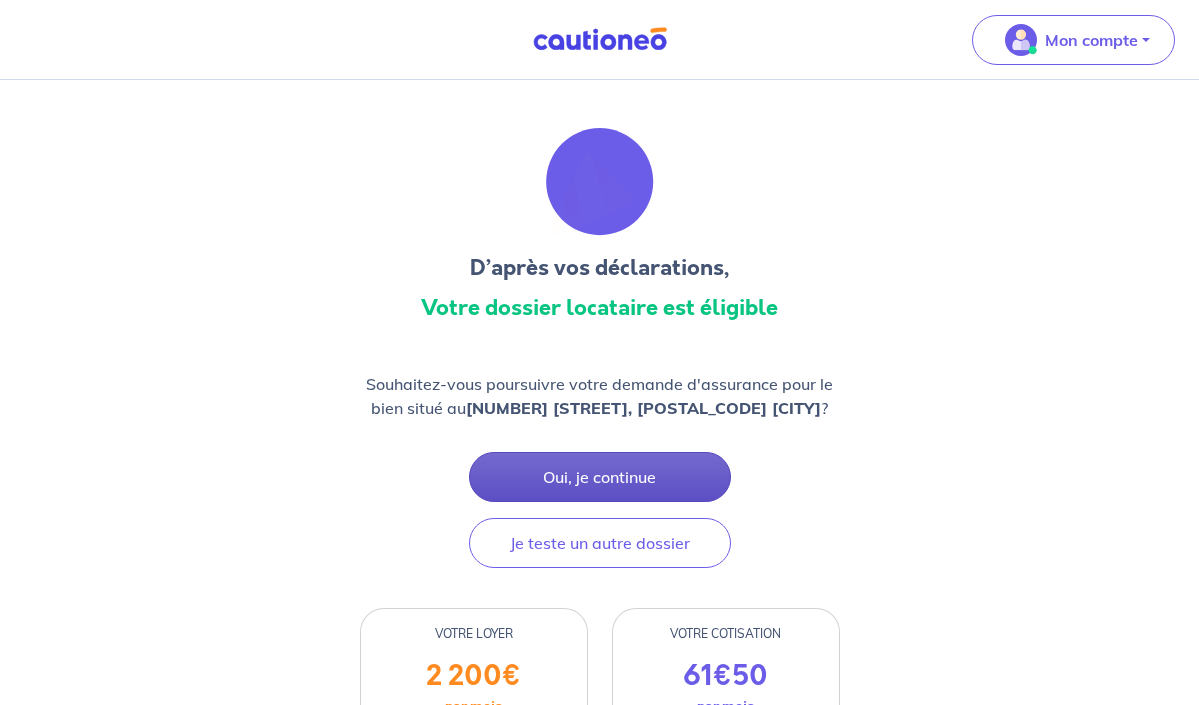click on "Oui, je continue" at bounding box center [600, 477] 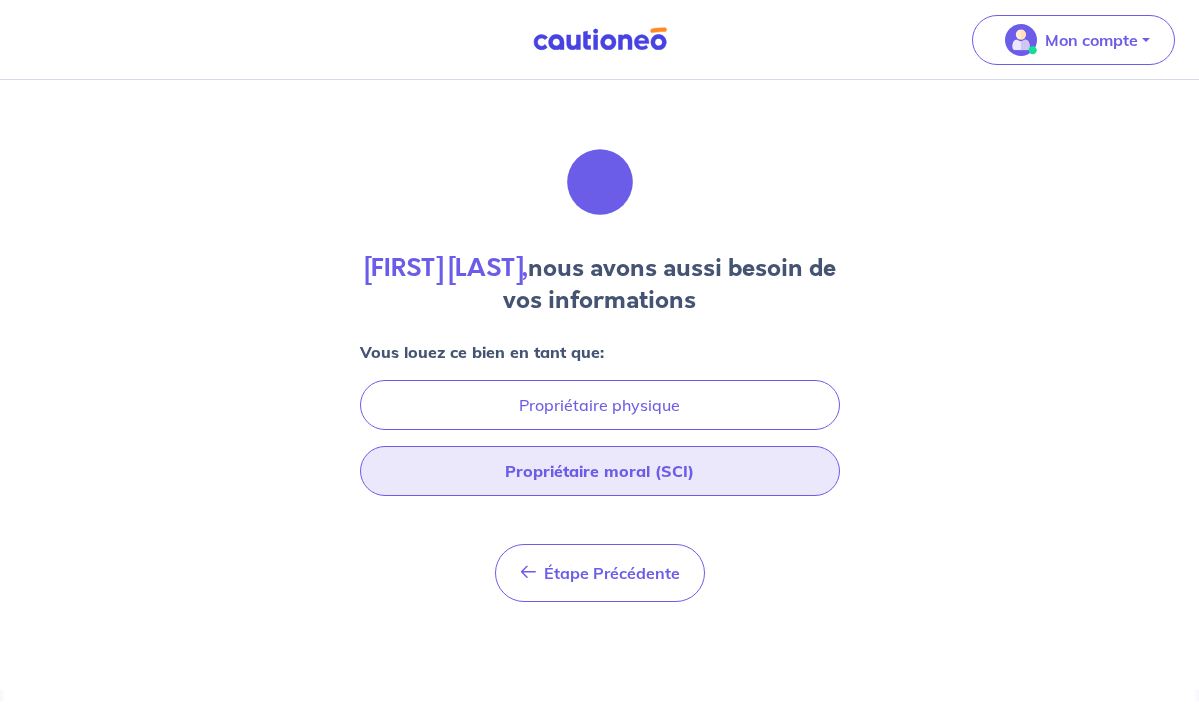 click on "Propriétaire moral (SCI)" at bounding box center [600, 471] 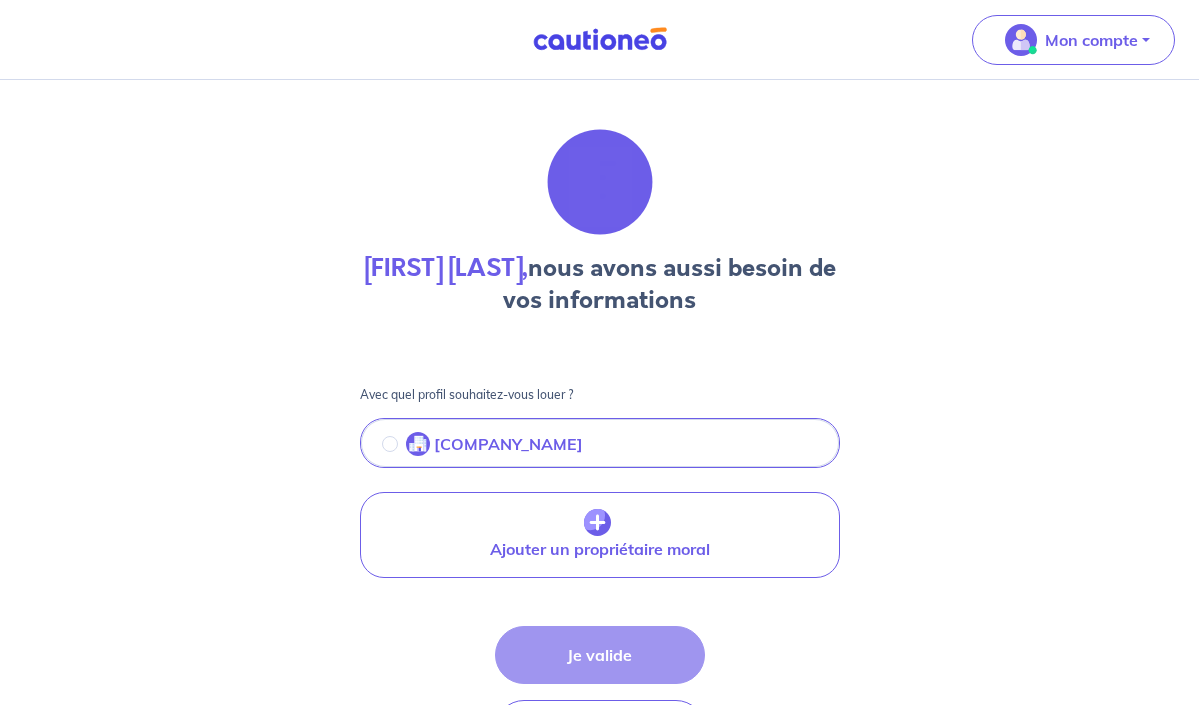 click on "Étape Précédente Précédent Je valide Je valide" at bounding box center [600, 692] 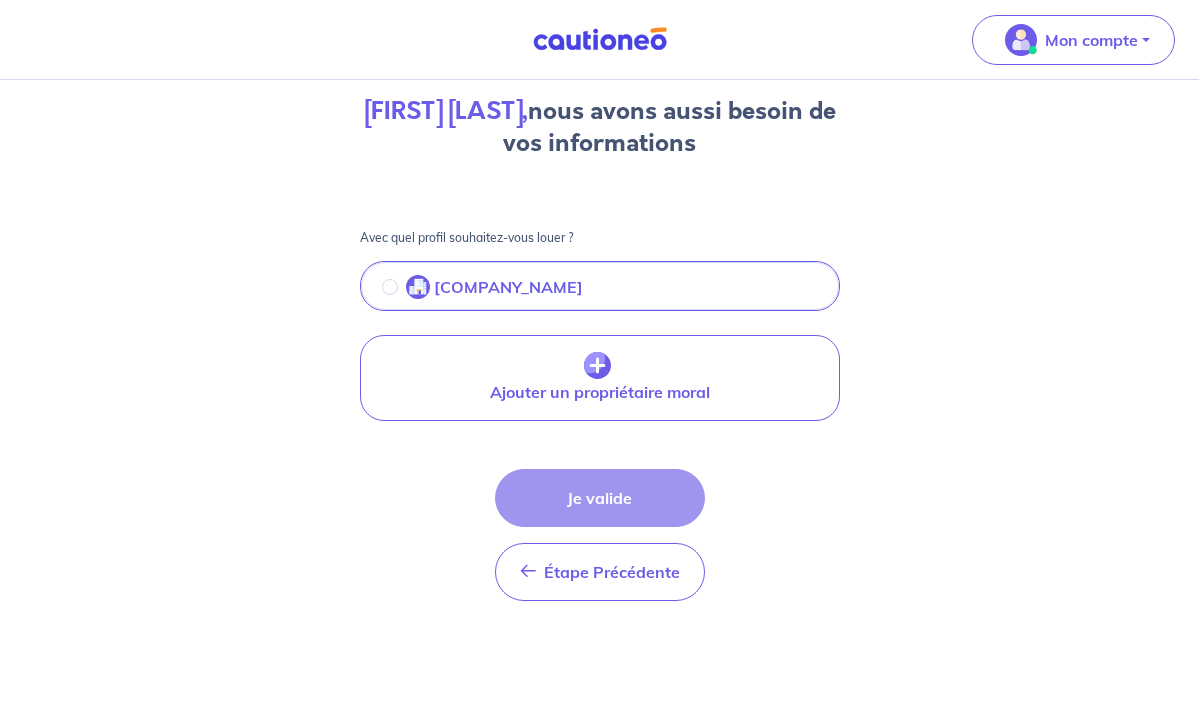 scroll, scrollTop: 157, scrollLeft: 0, axis: vertical 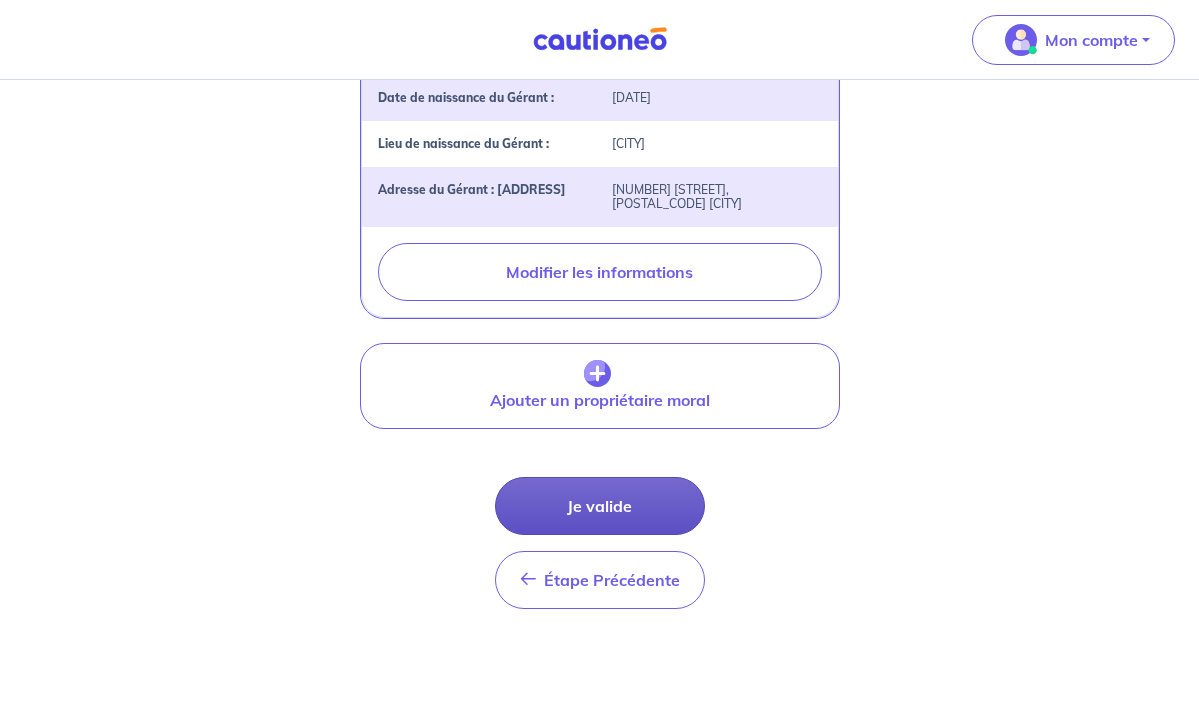 click on "Je valide" at bounding box center (600, 506) 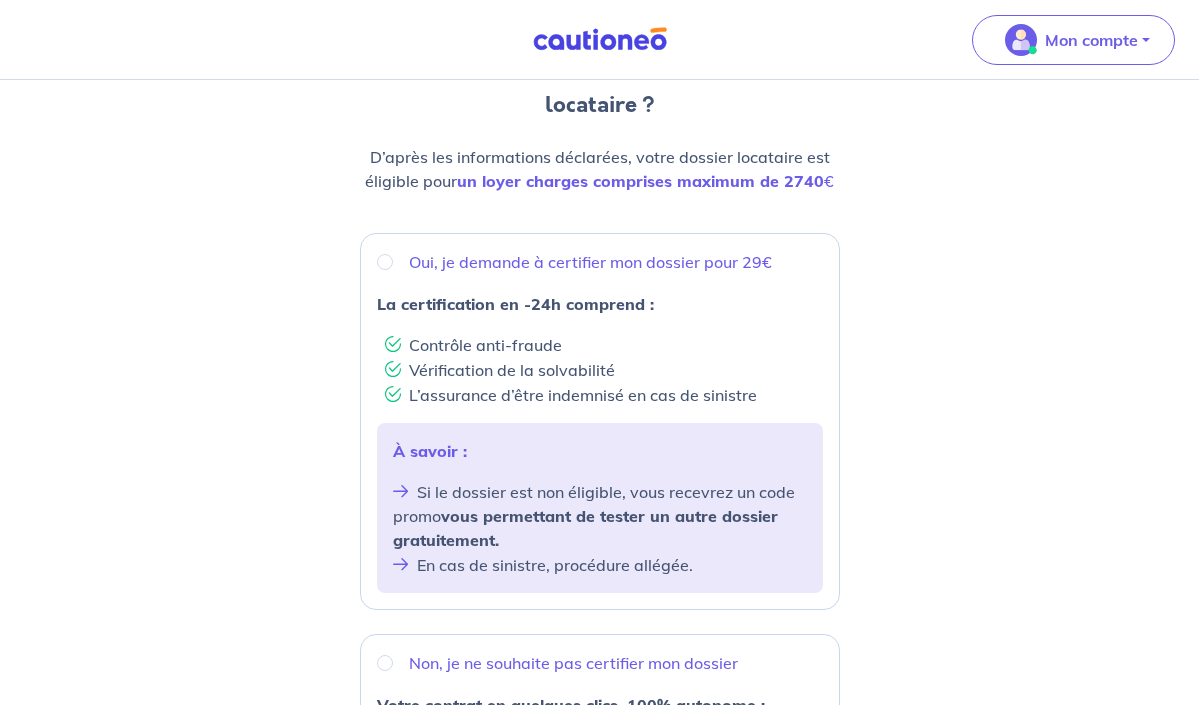 scroll, scrollTop: 219, scrollLeft: 0, axis: vertical 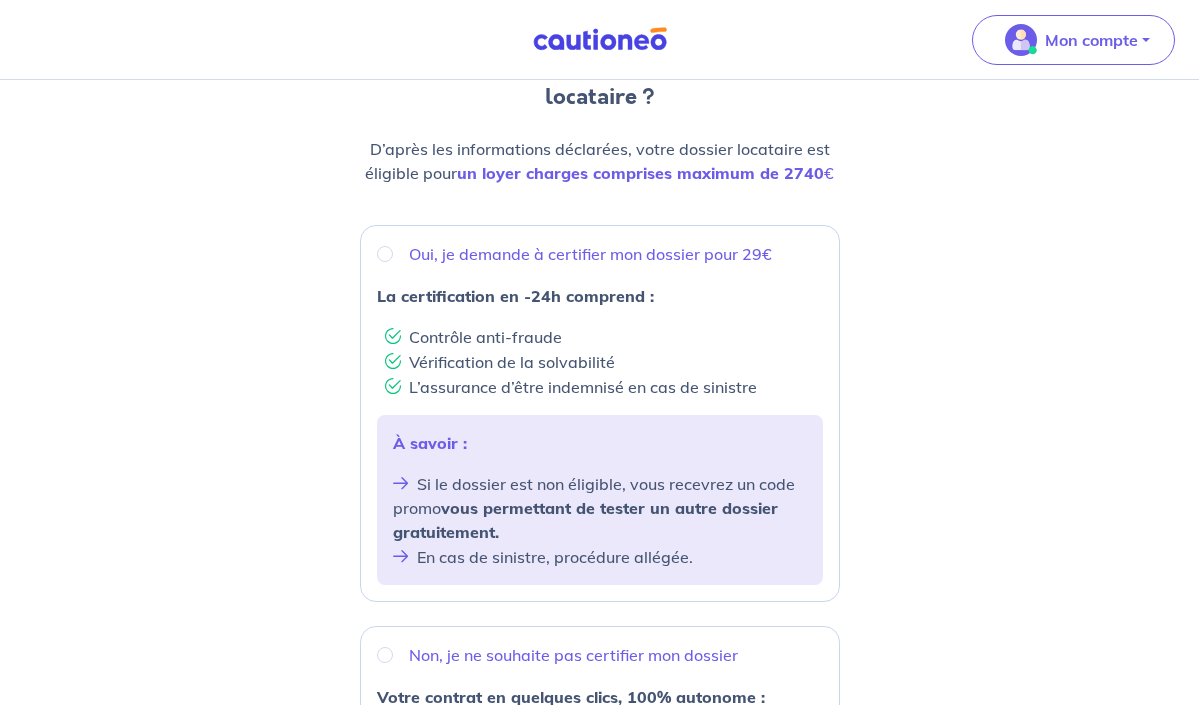 click on "Oui, je demande à certifier mon dossier pour 29€" at bounding box center [385, 254] 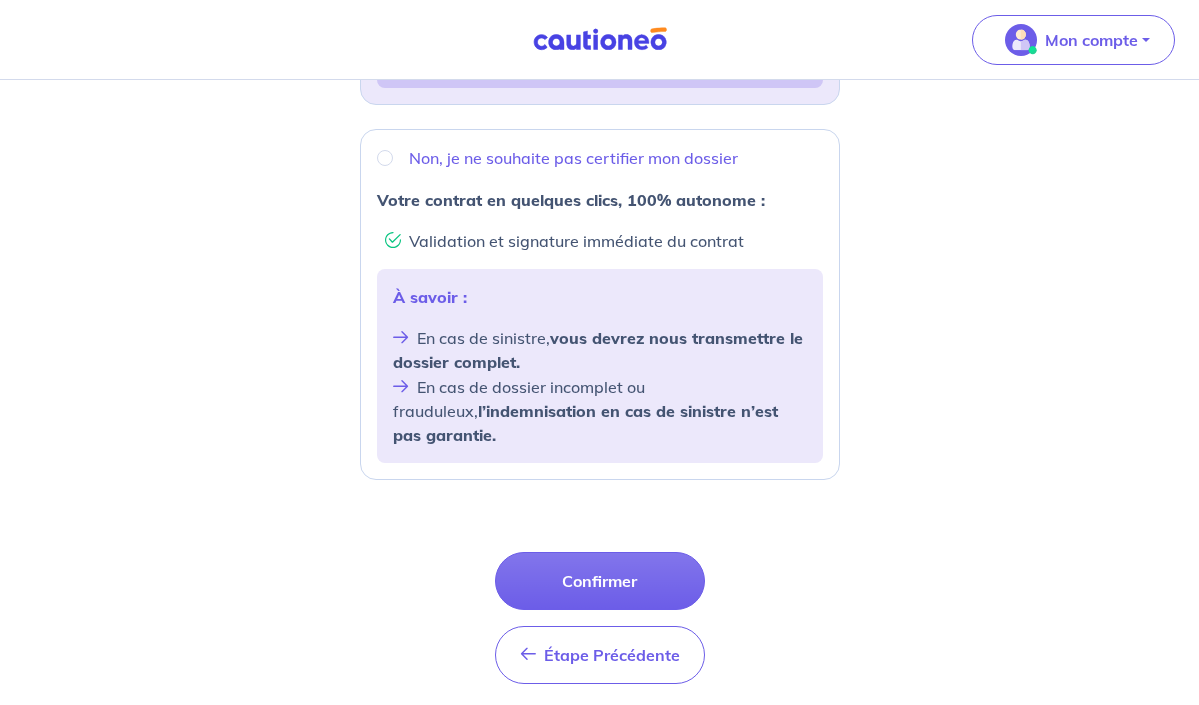 scroll, scrollTop: 718, scrollLeft: 0, axis: vertical 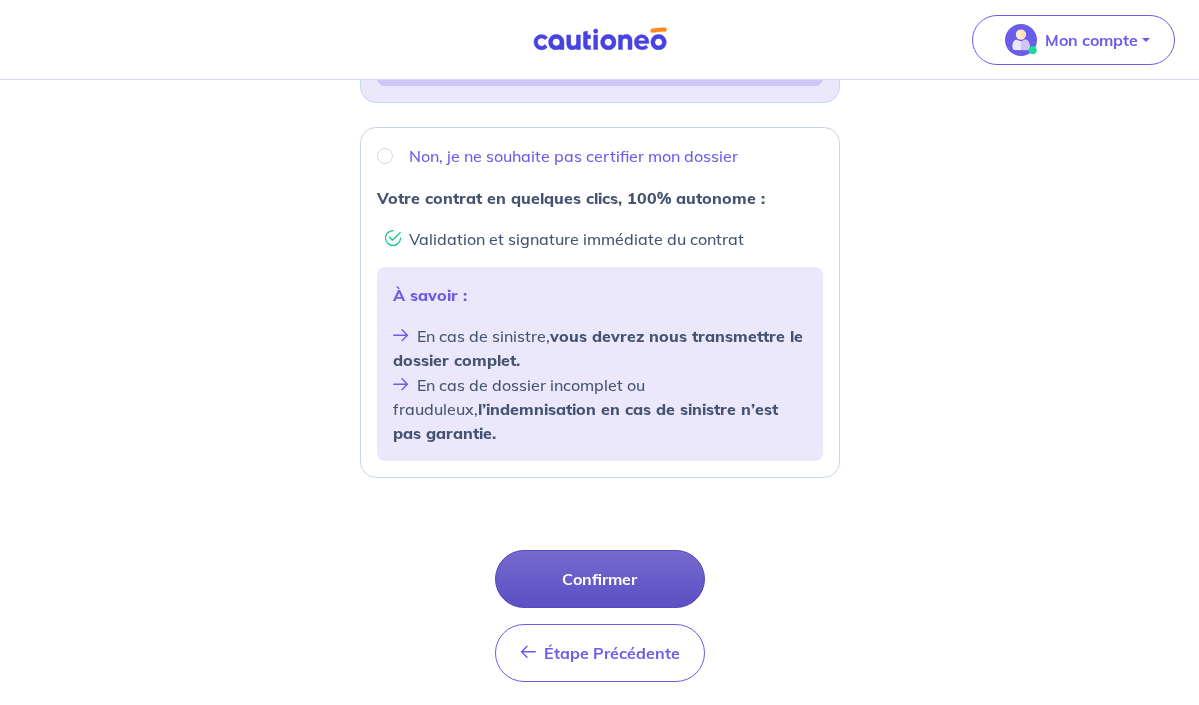 click on "Confirmer" at bounding box center [600, 579] 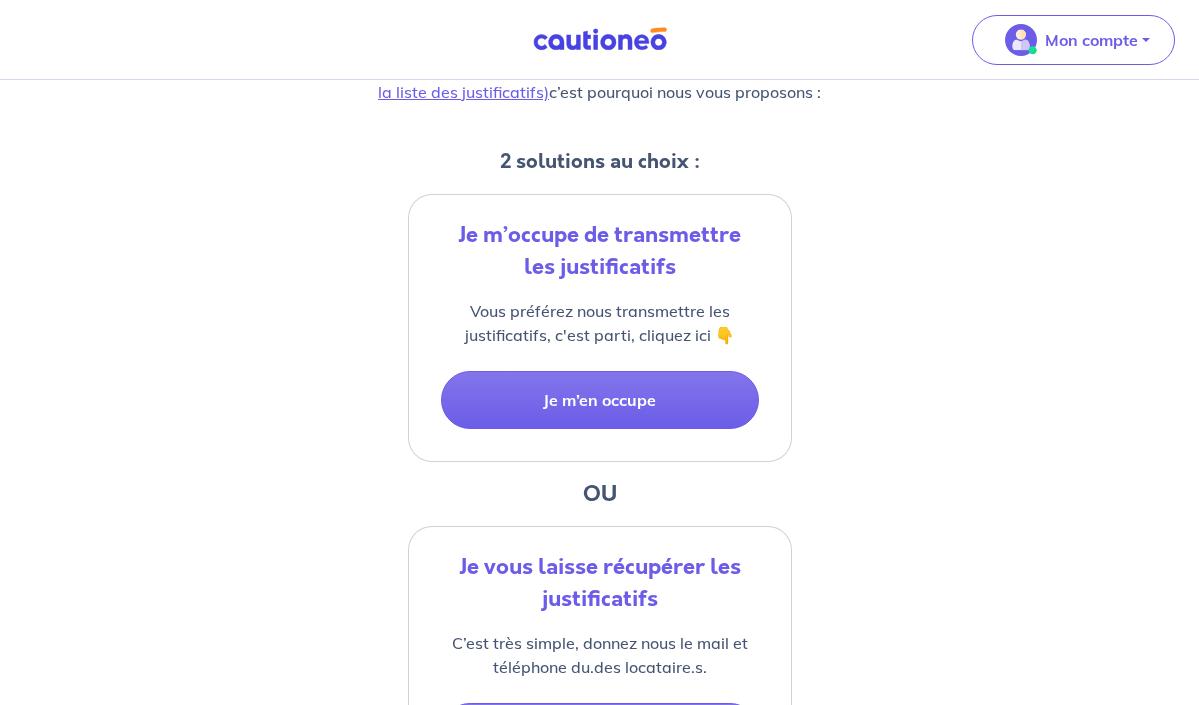 scroll, scrollTop: 344, scrollLeft: 0, axis: vertical 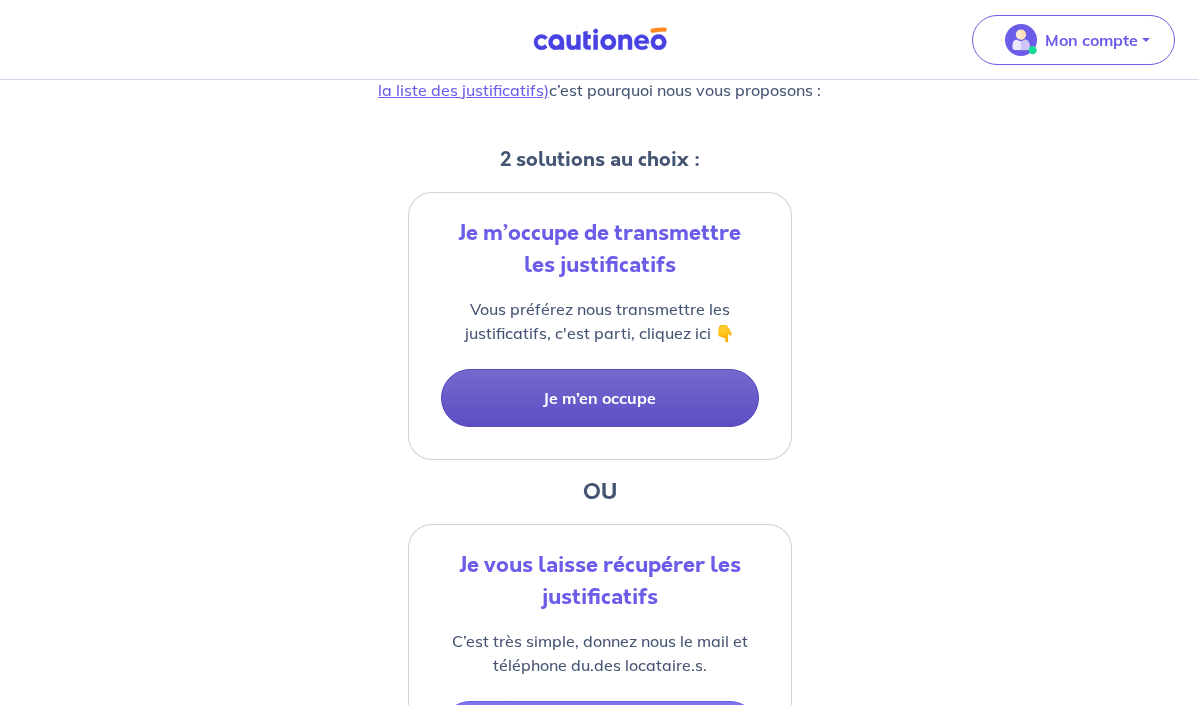 click on "Je m’en occupe" at bounding box center [600, 398] 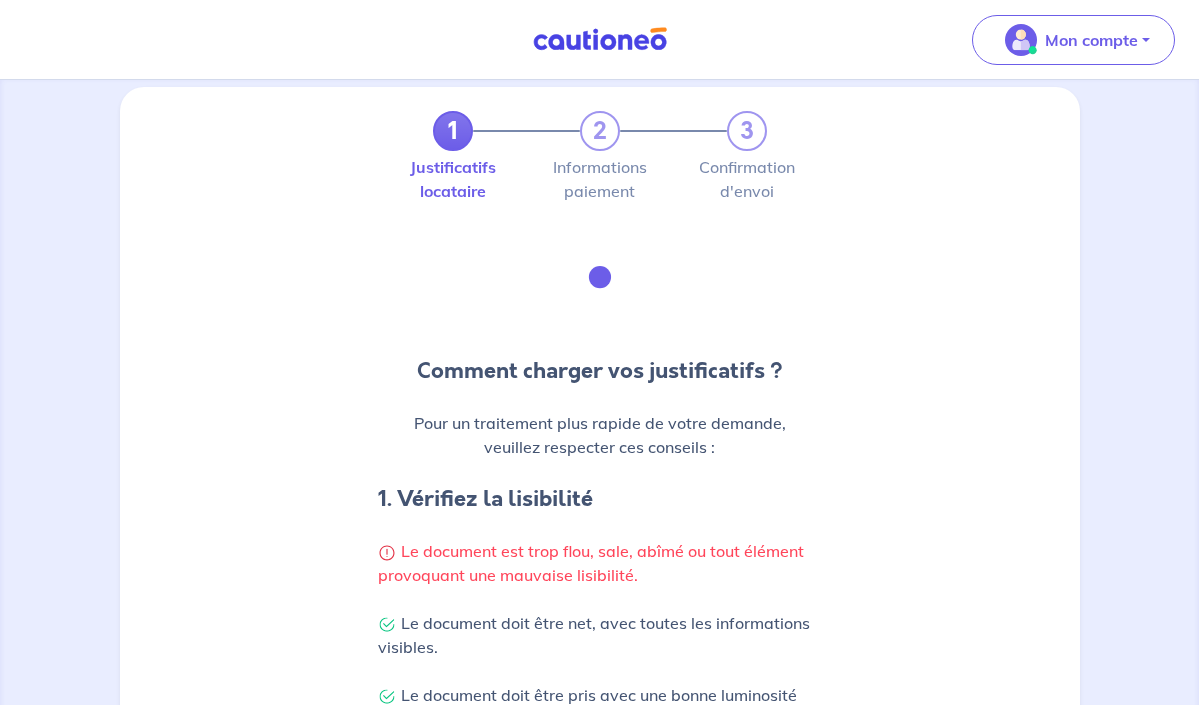scroll, scrollTop: 0, scrollLeft: 0, axis: both 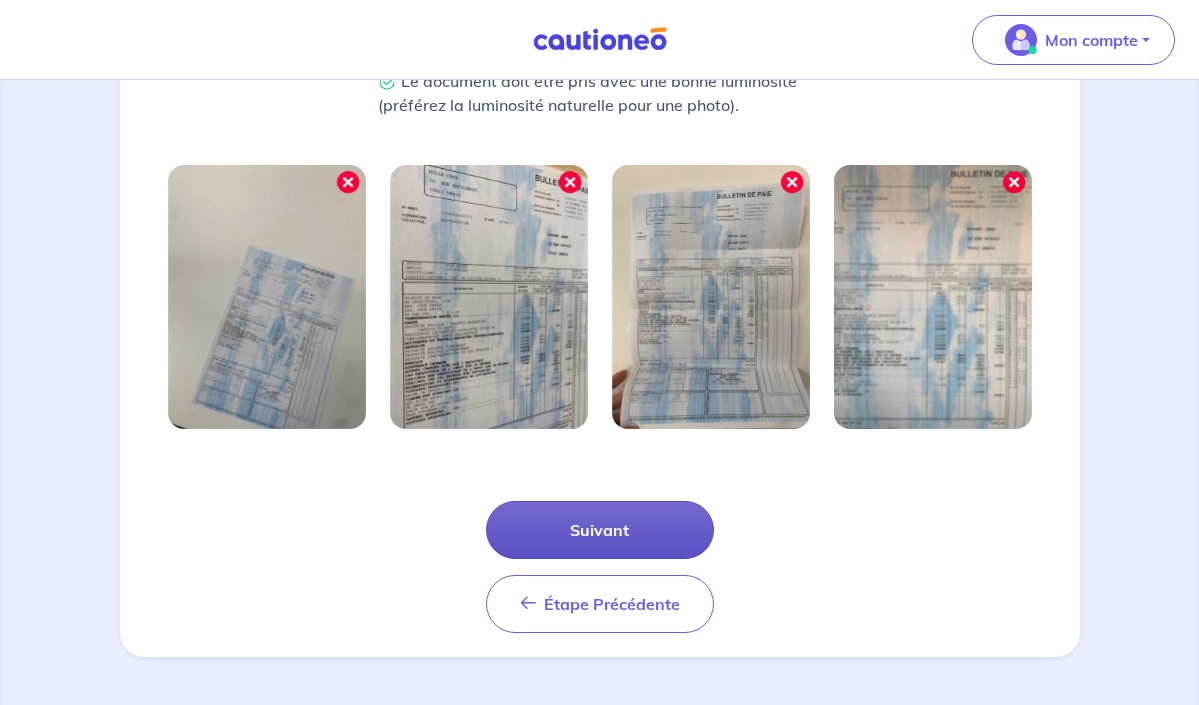 click on "Suivant" at bounding box center [600, 530] 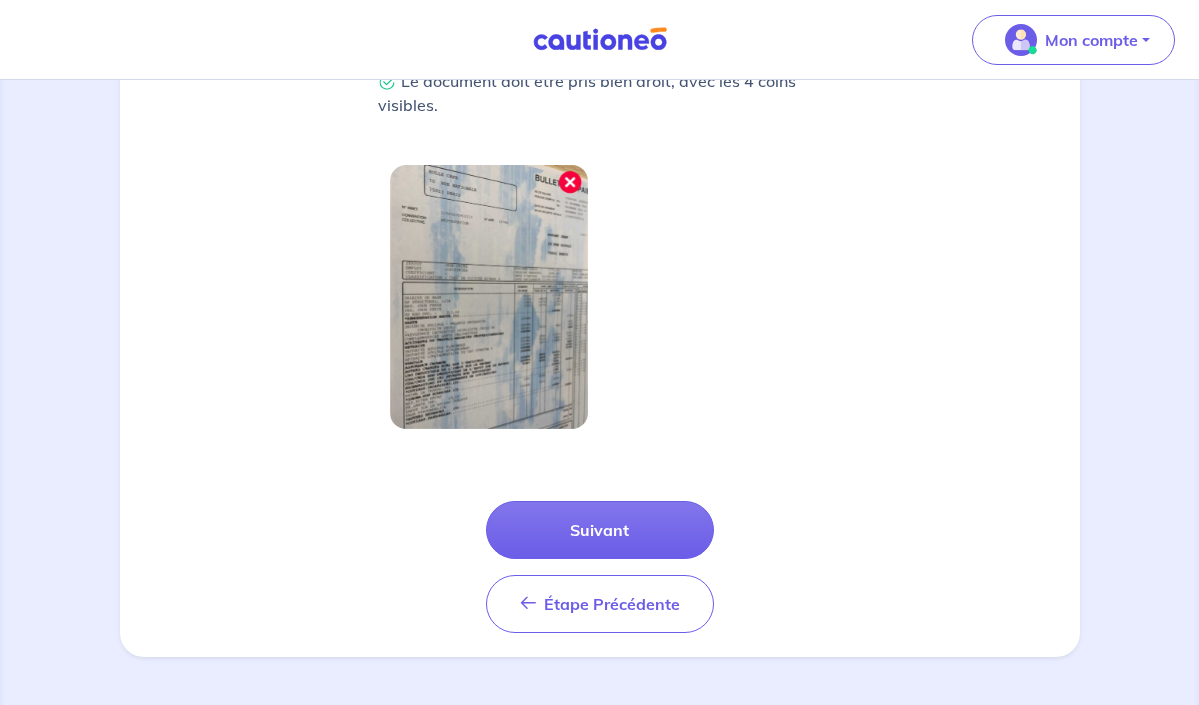 scroll, scrollTop: 559, scrollLeft: 0, axis: vertical 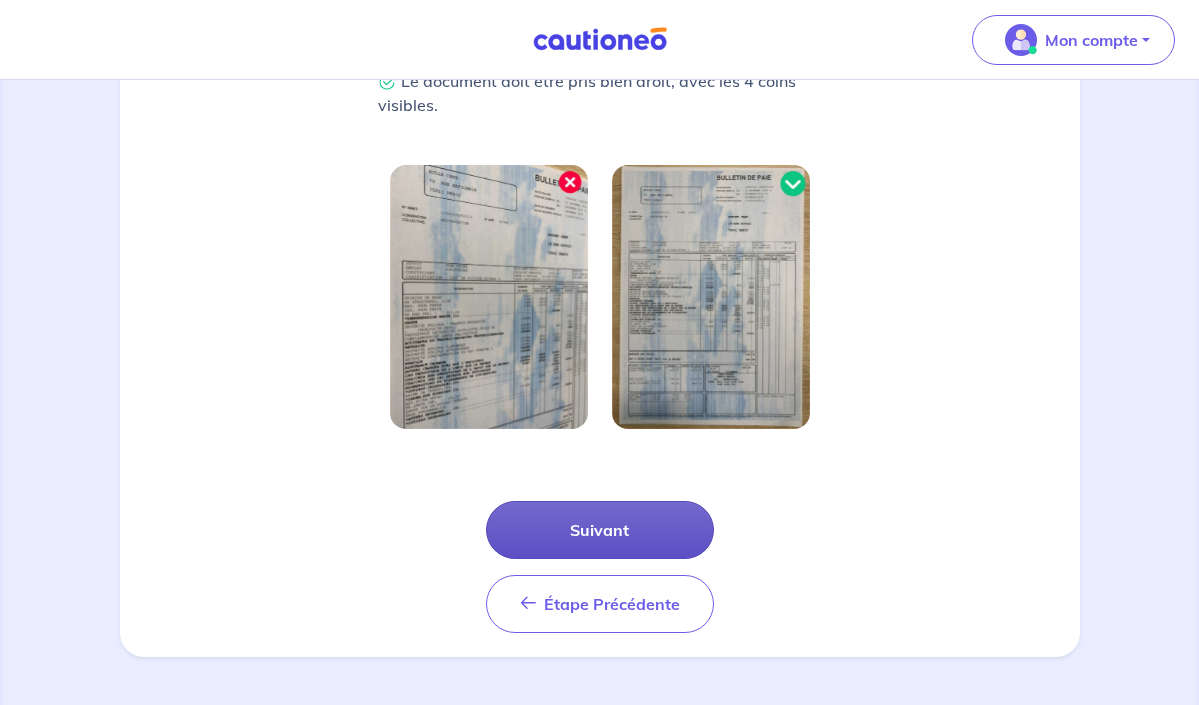 click on "Suivant" at bounding box center (600, 530) 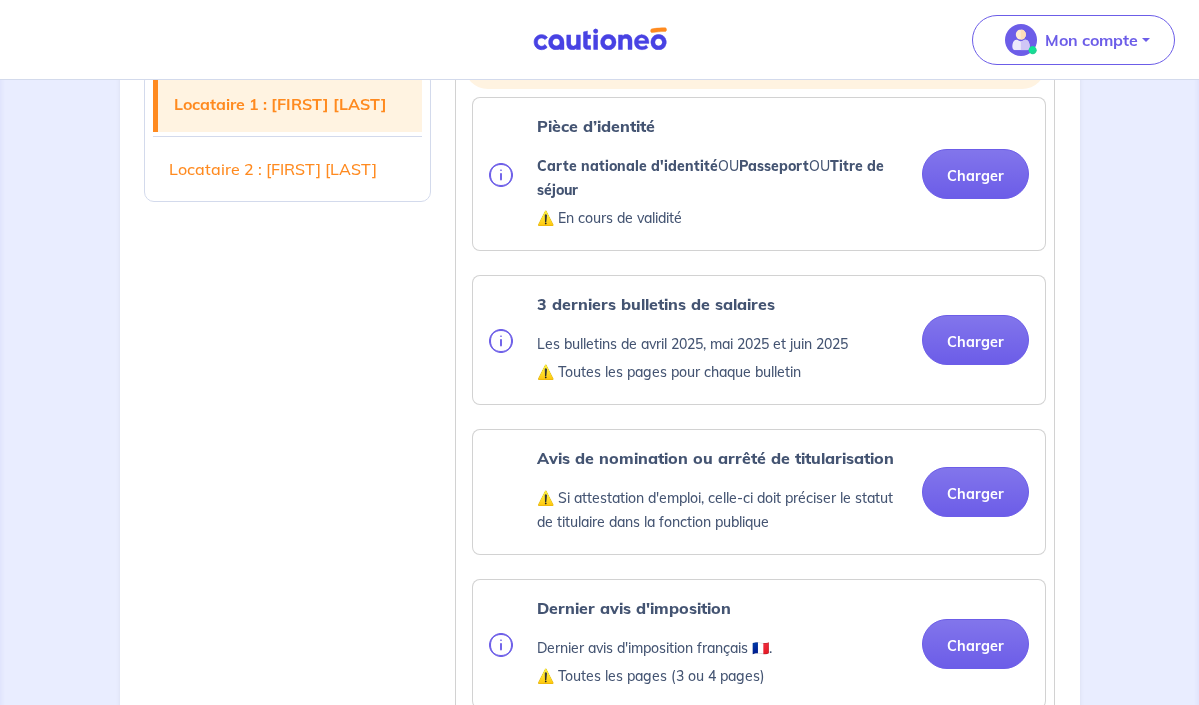 scroll, scrollTop: 595, scrollLeft: 0, axis: vertical 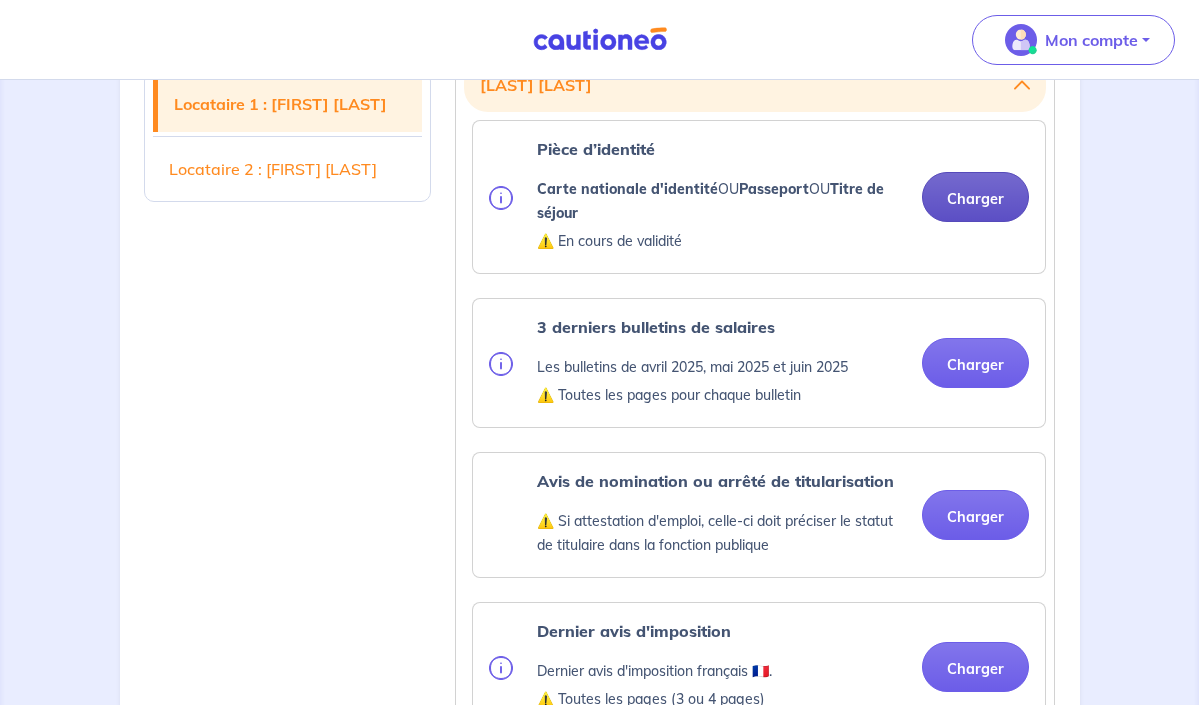 click on "Charger" at bounding box center [975, 197] 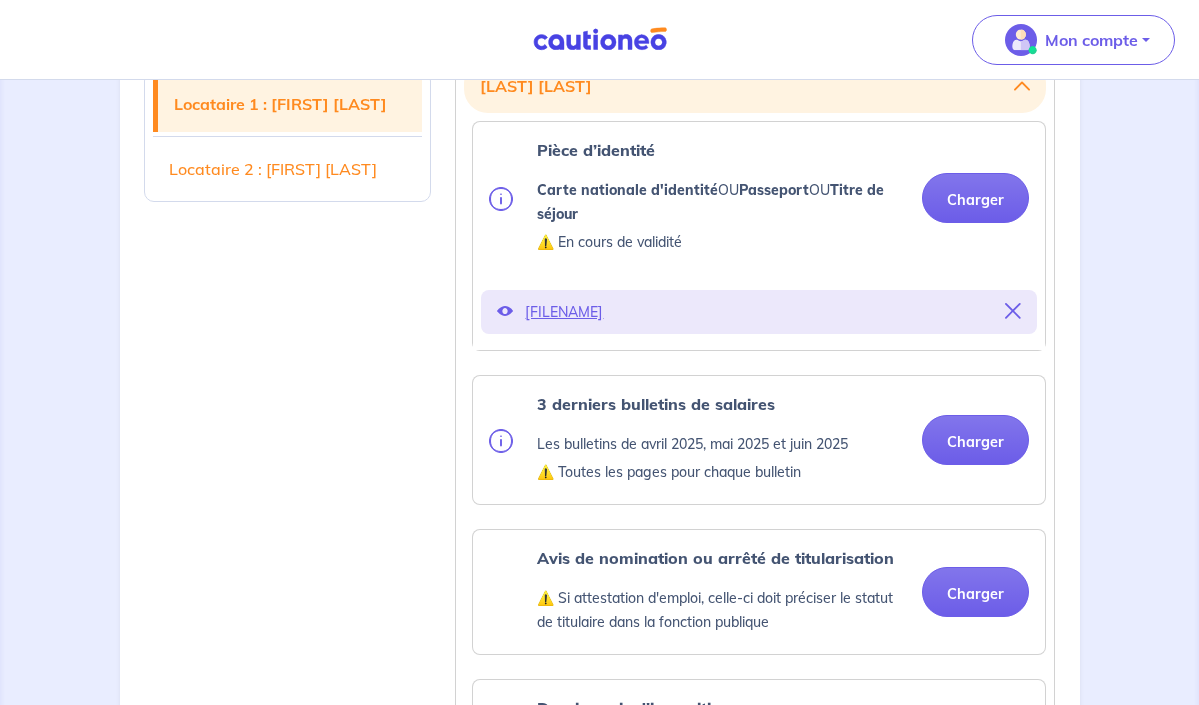 scroll, scrollTop: 612, scrollLeft: 0, axis: vertical 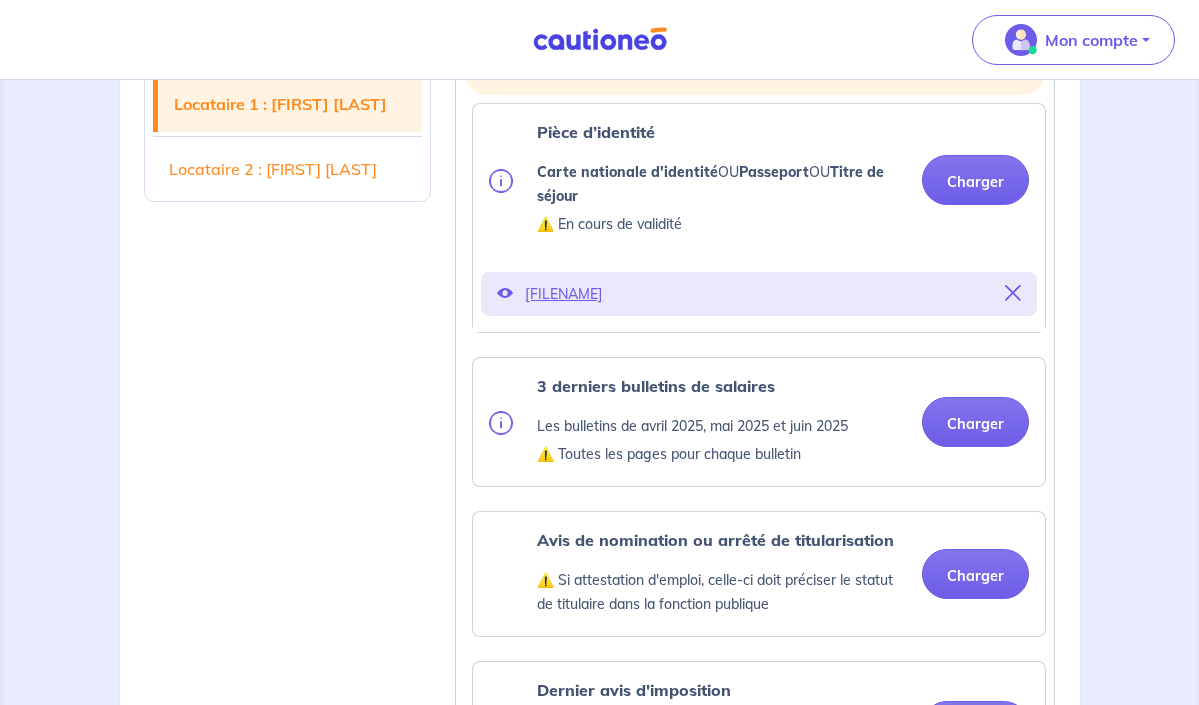 click at bounding box center [1013, 293] 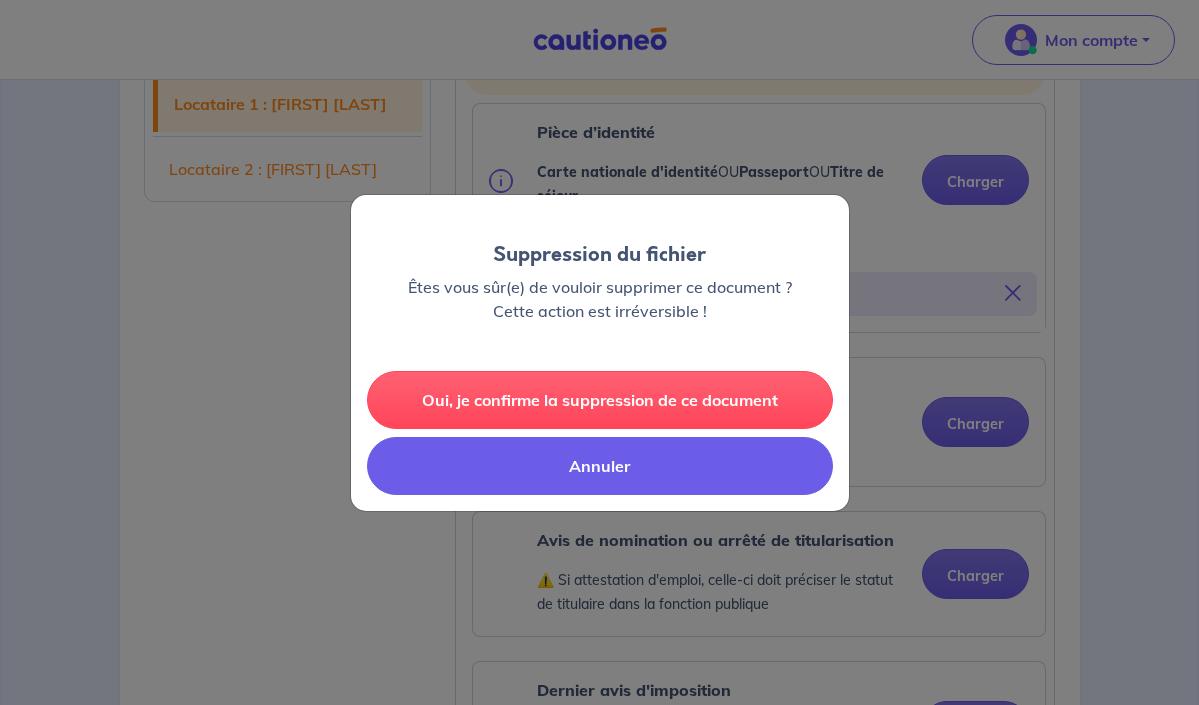 click on "Annuler" at bounding box center [600, 466] 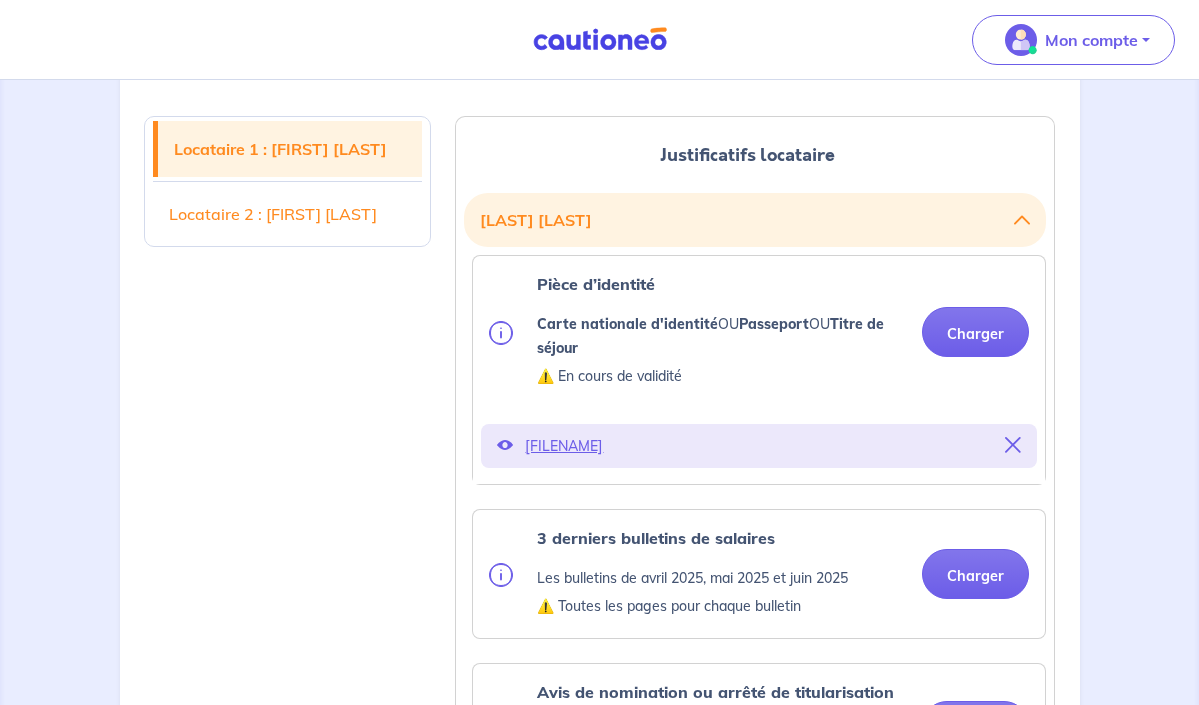 scroll, scrollTop: 462, scrollLeft: 0, axis: vertical 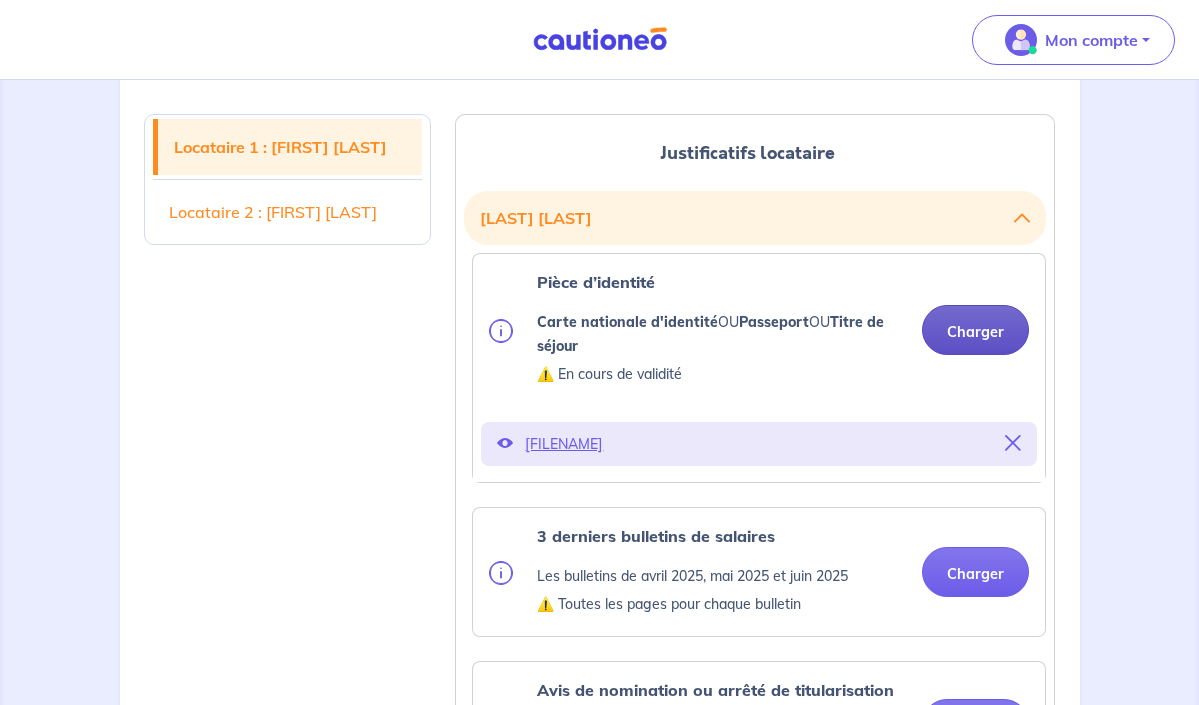 click on "Charger" at bounding box center [975, 330] 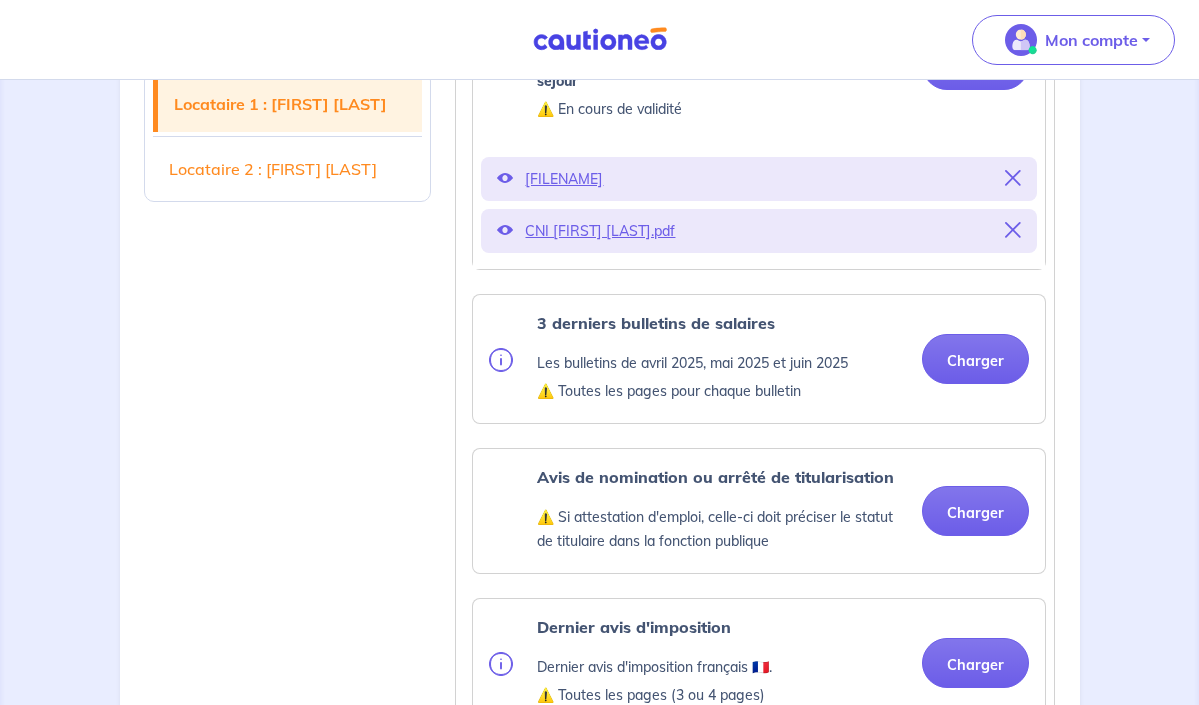 scroll, scrollTop: 730, scrollLeft: 0, axis: vertical 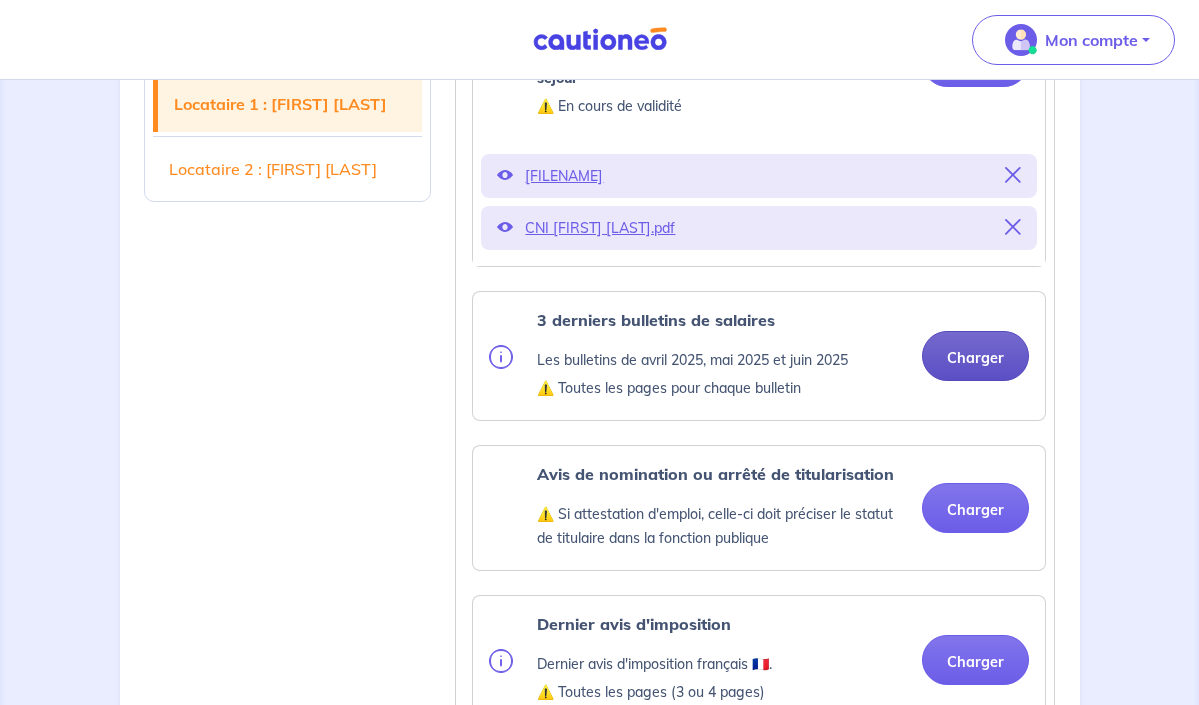 click on "Charger" at bounding box center (975, 356) 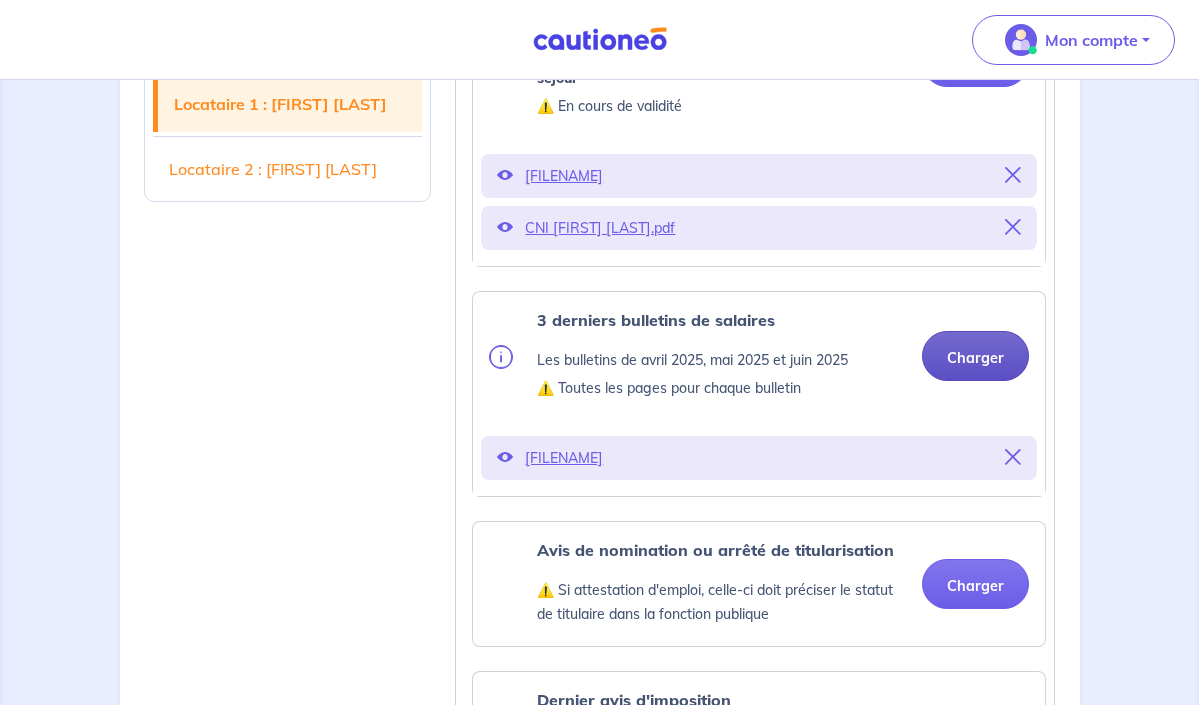 click on "Charger" at bounding box center [975, 356] 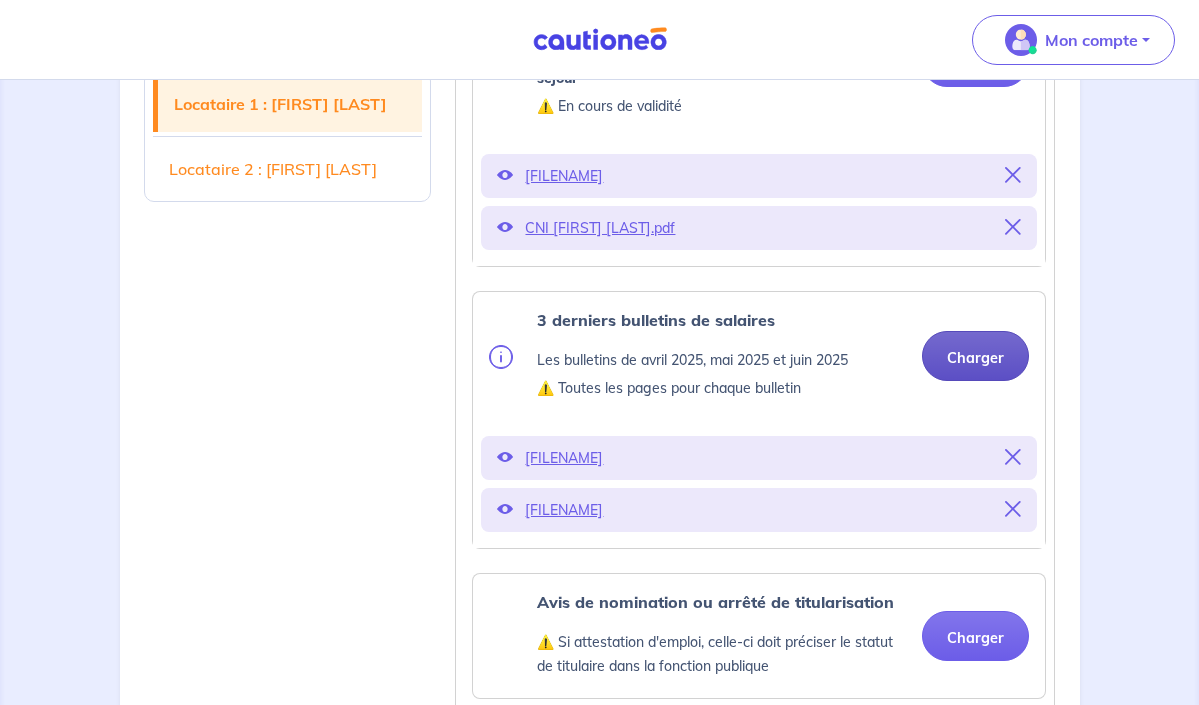click on "Charger" at bounding box center [975, 356] 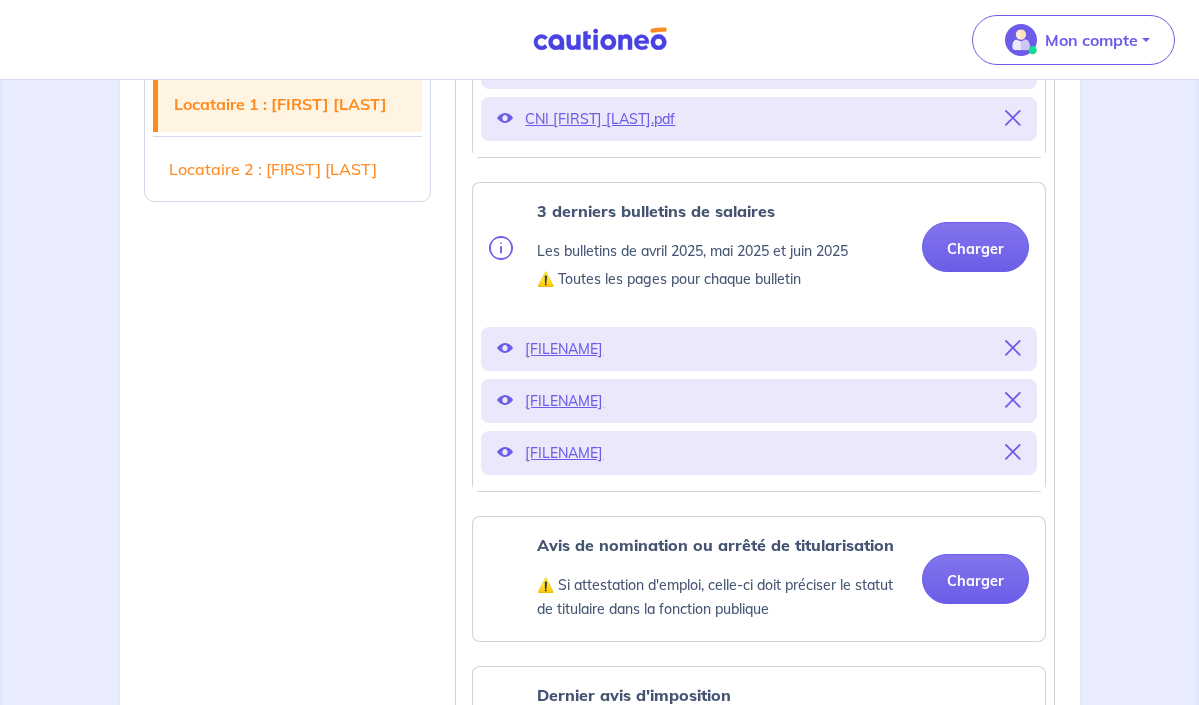 scroll, scrollTop: 851, scrollLeft: 0, axis: vertical 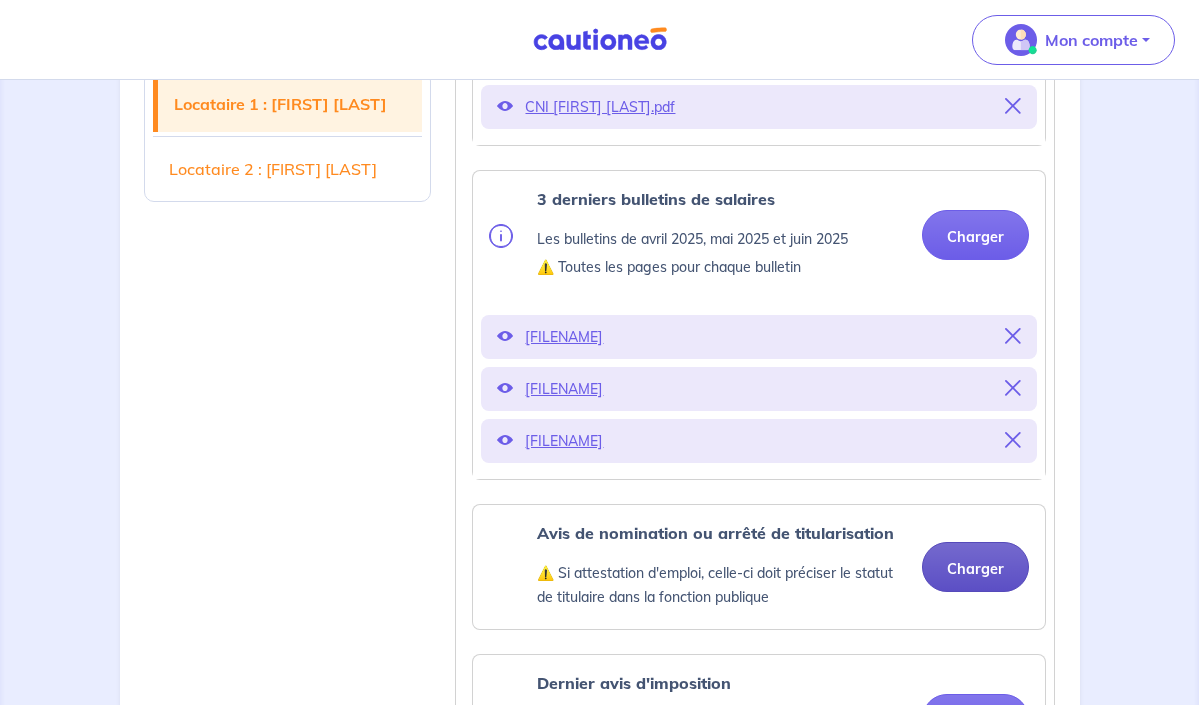 click on "Charger" at bounding box center [975, 567] 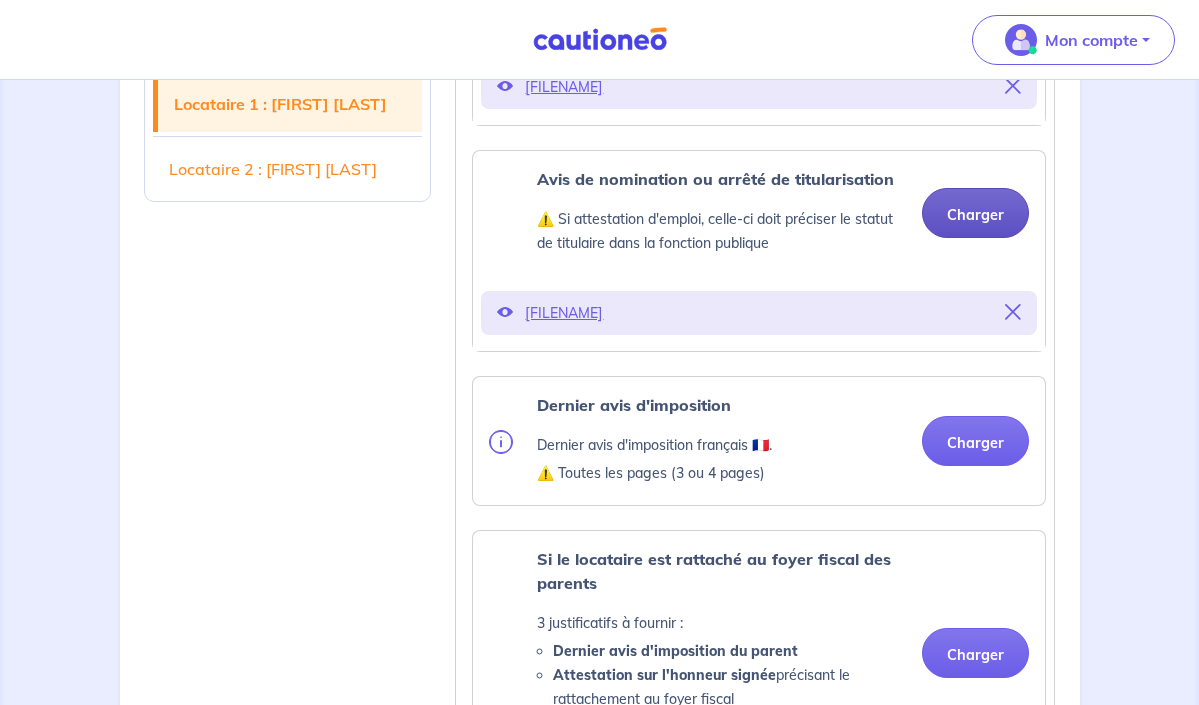 scroll, scrollTop: 1210, scrollLeft: 0, axis: vertical 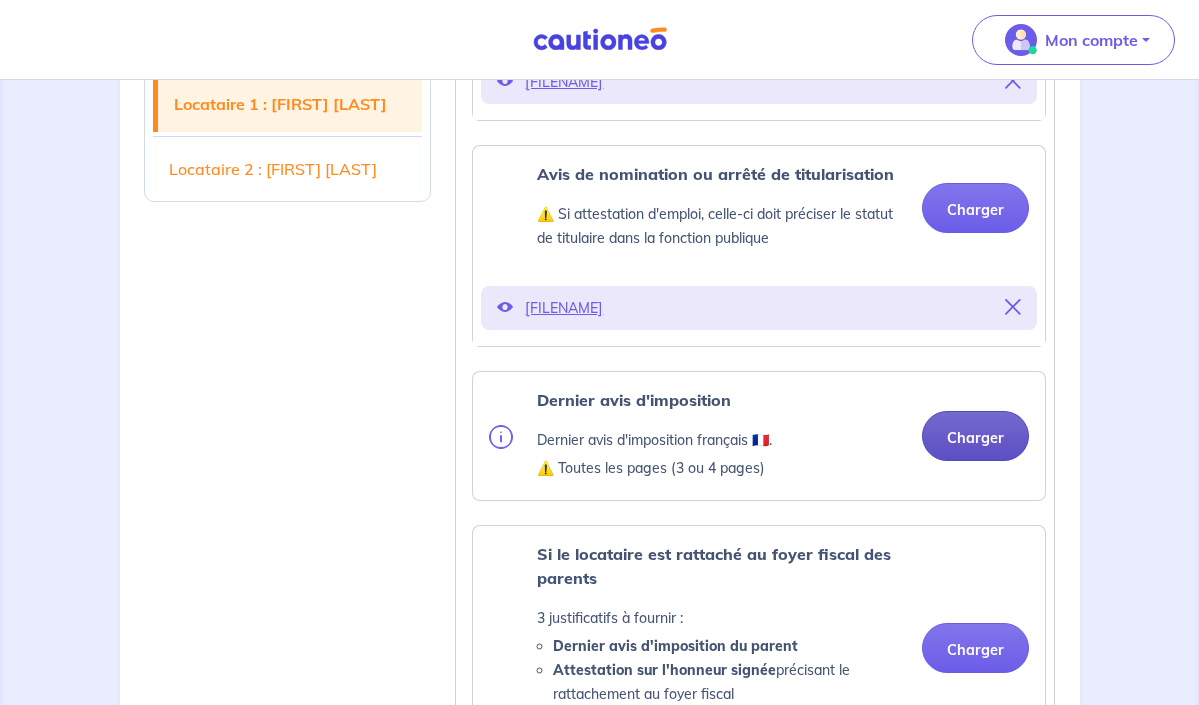 click on "Charger" at bounding box center [975, 436] 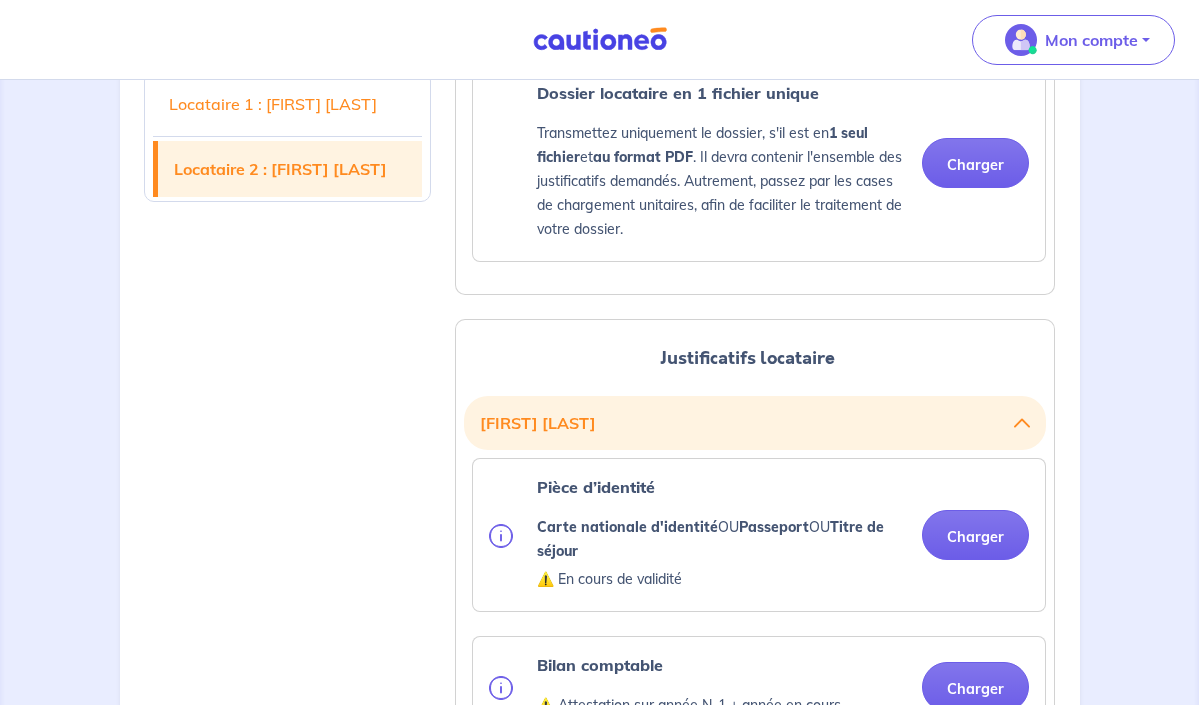 scroll, scrollTop: 2216, scrollLeft: 0, axis: vertical 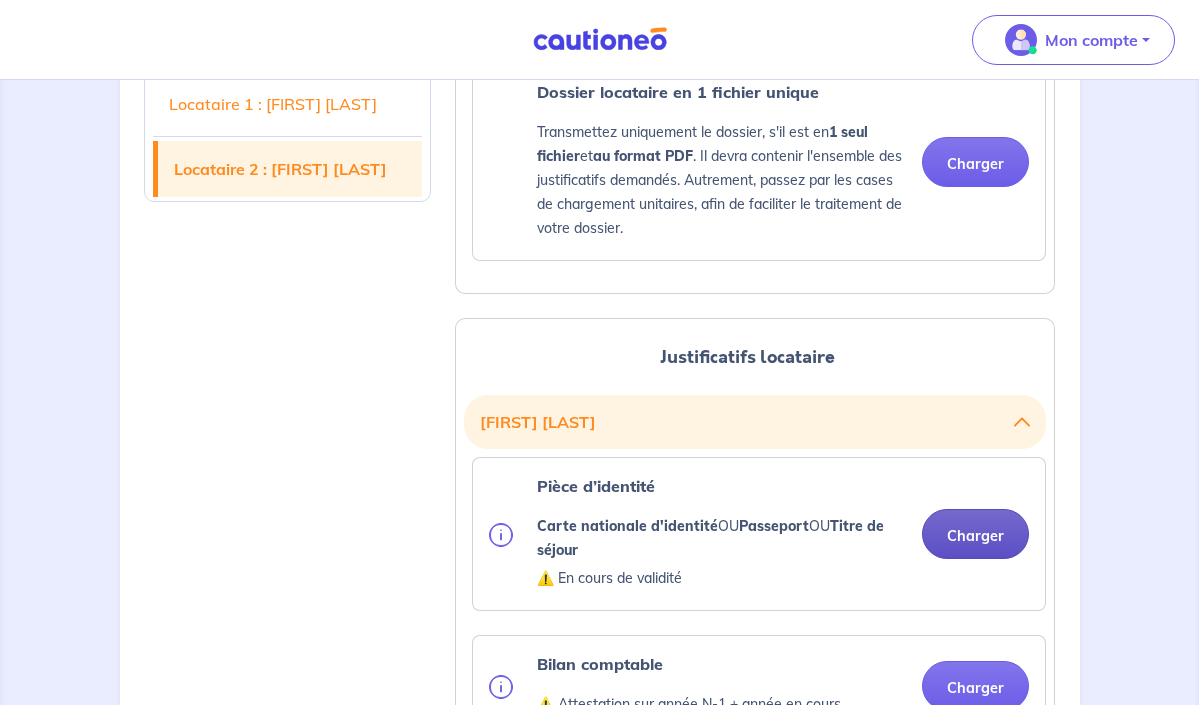 click on "Charger" at bounding box center (975, 534) 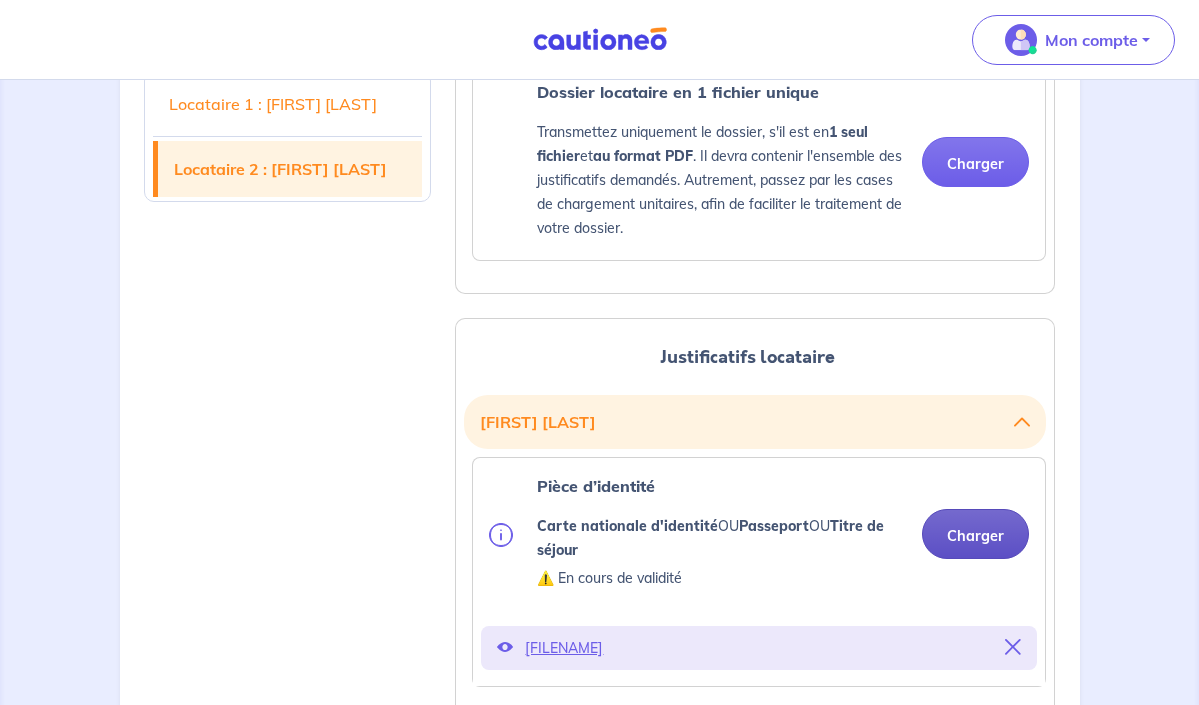 click on "Charger" at bounding box center (975, 534) 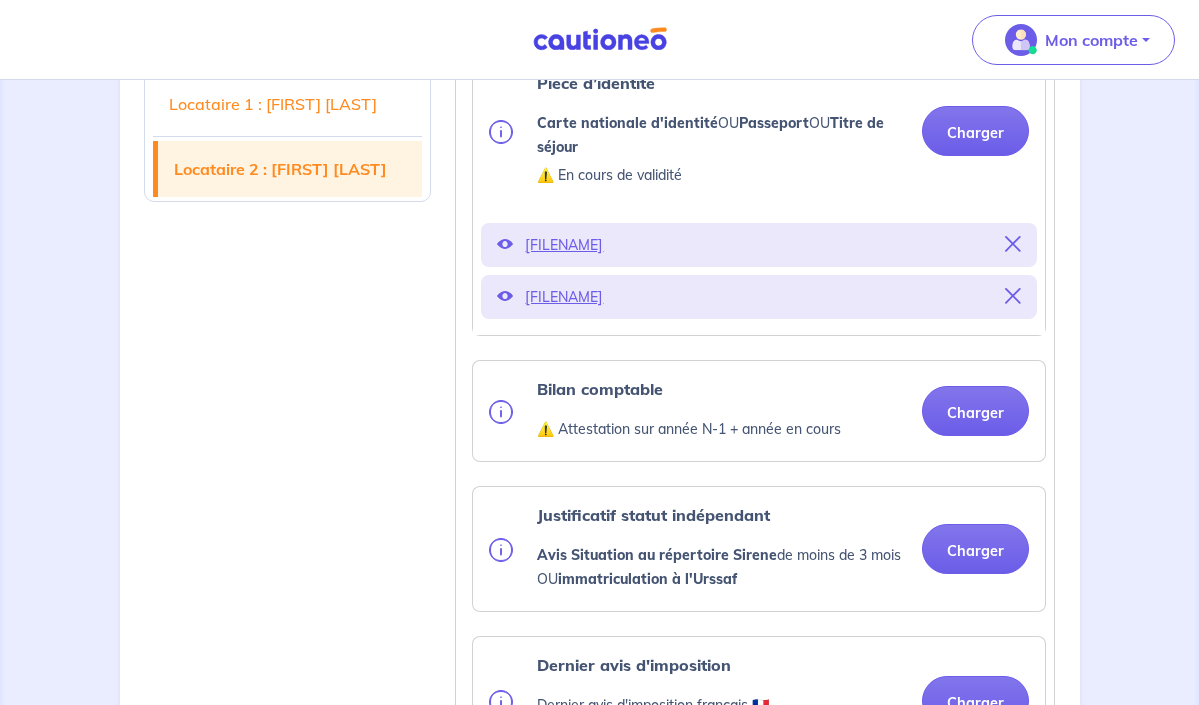 scroll, scrollTop: 2620, scrollLeft: 0, axis: vertical 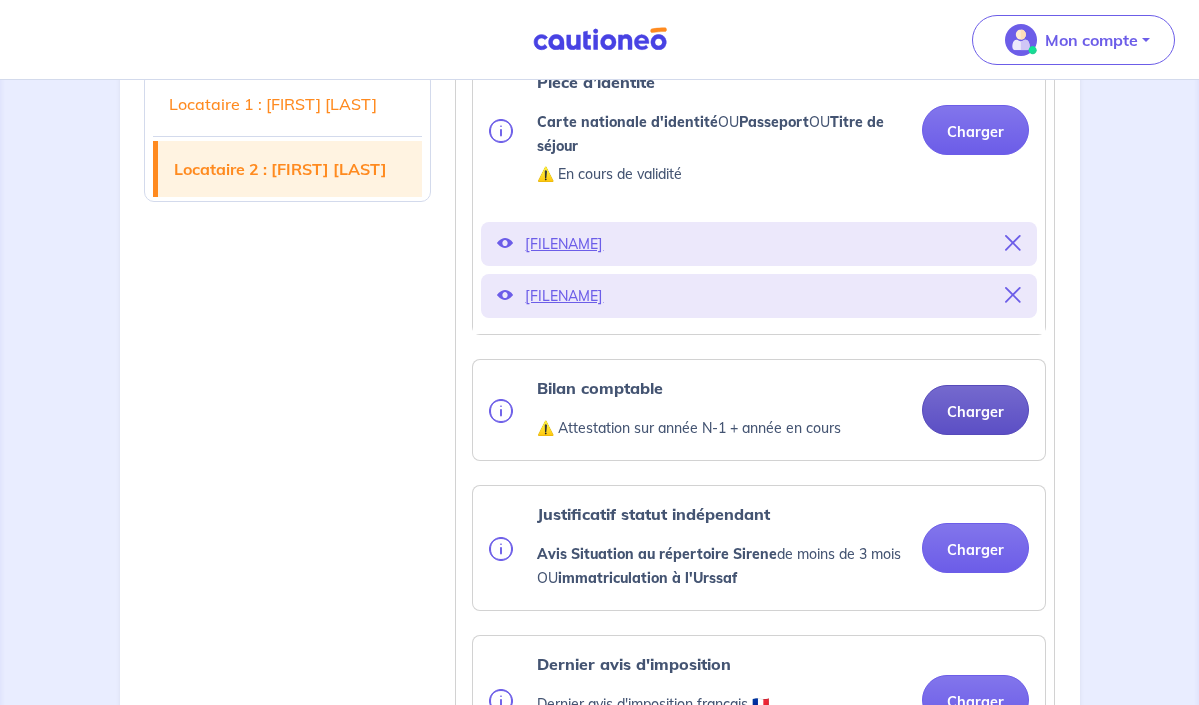 click on "Charger" at bounding box center (975, 410) 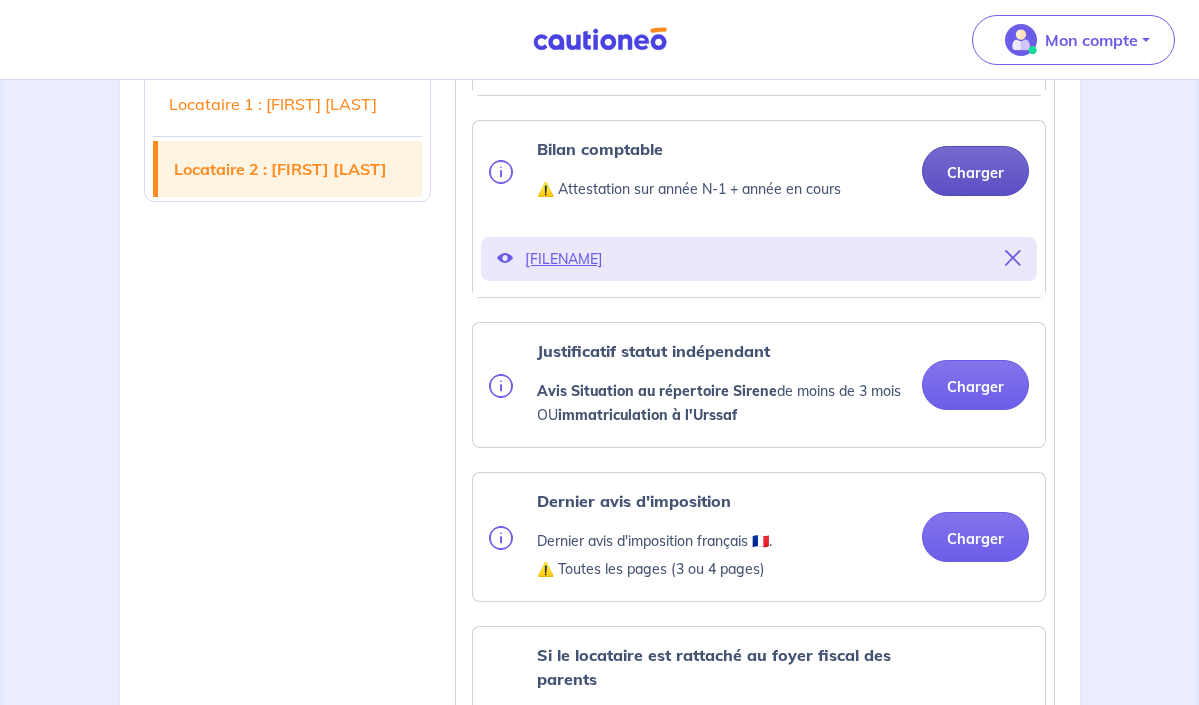 scroll, scrollTop: 2860, scrollLeft: 0, axis: vertical 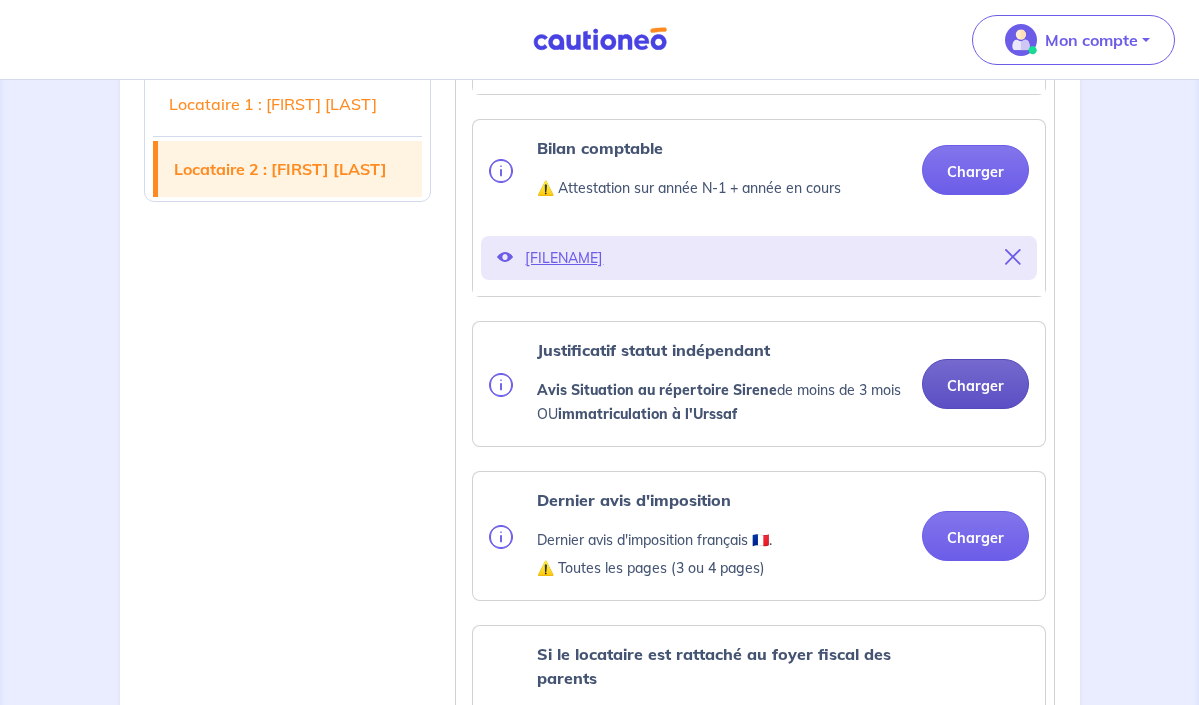 click on "Charger" at bounding box center (975, 384) 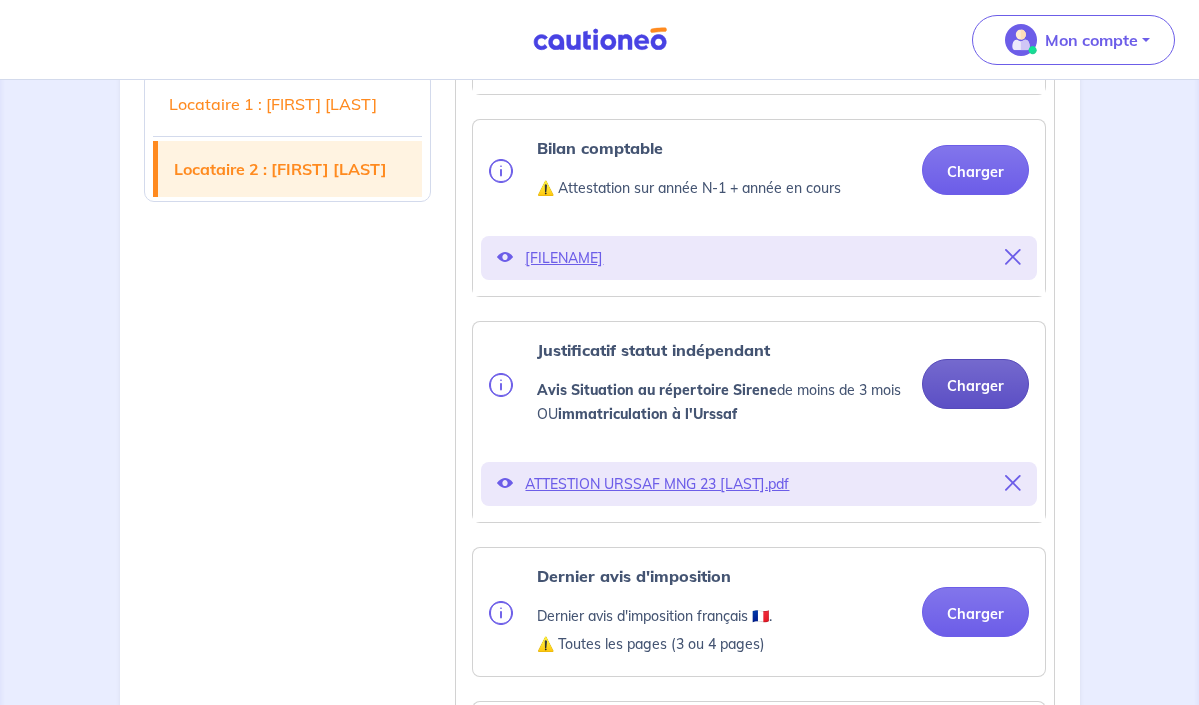 click on "Charger" at bounding box center [975, 384] 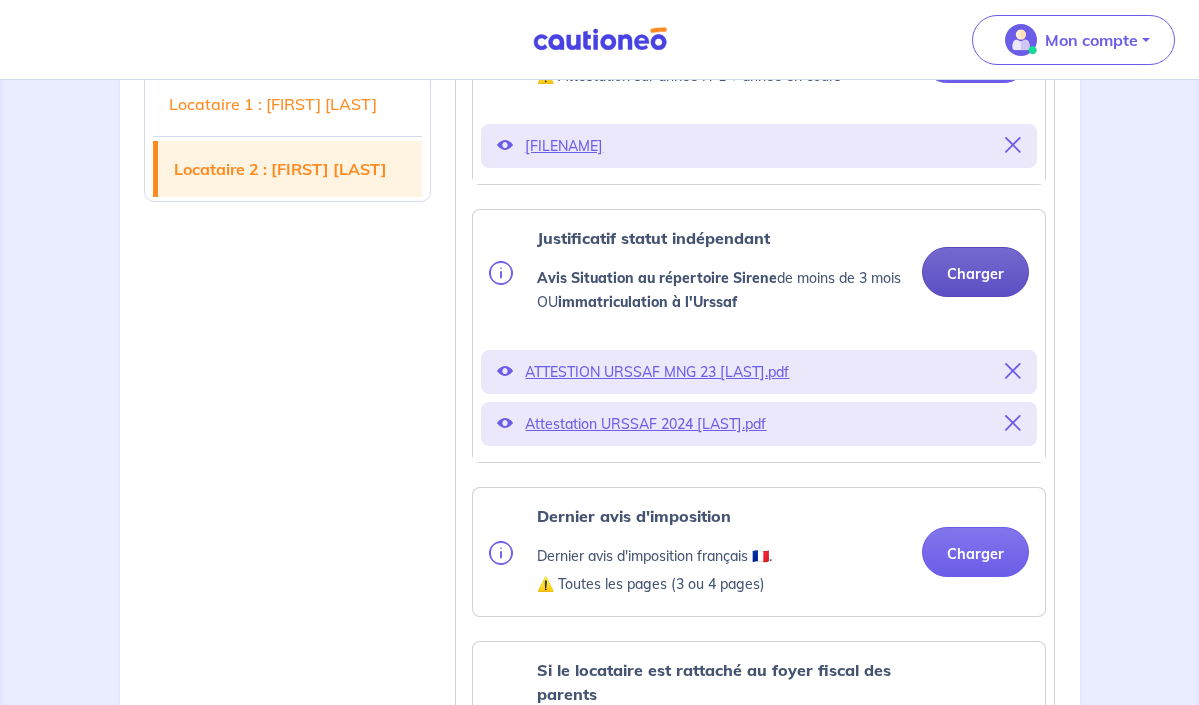 scroll, scrollTop: 2975, scrollLeft: 0, axis: vertical 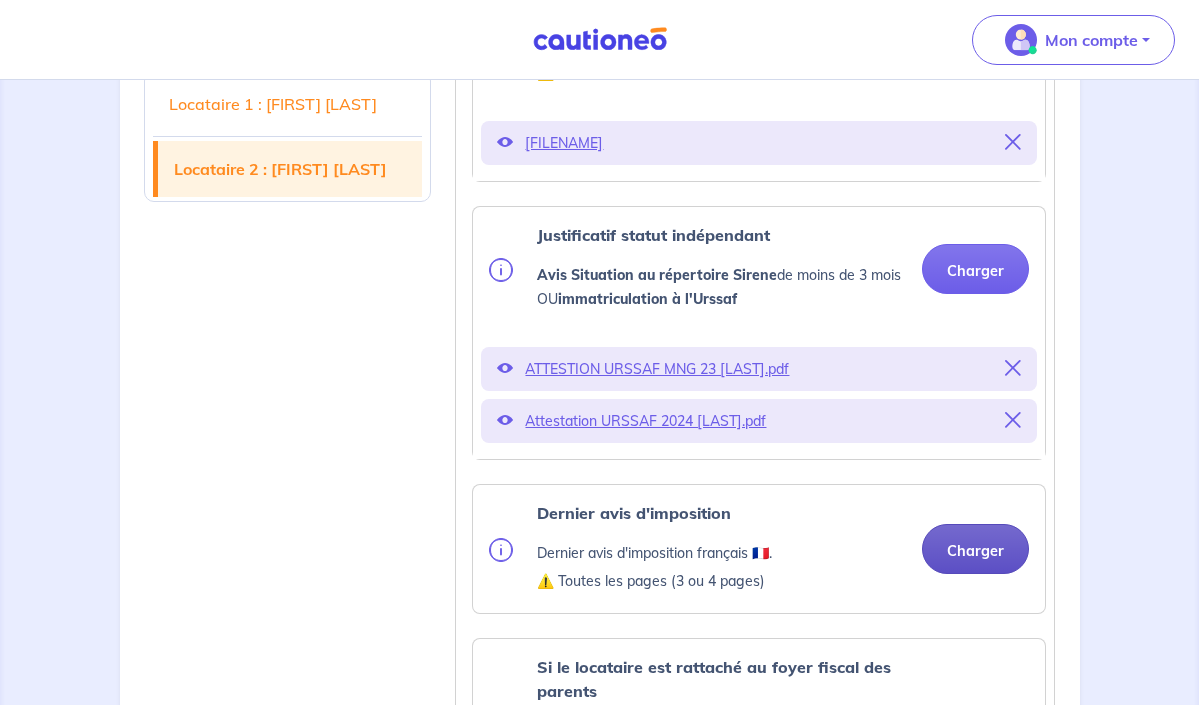 click on "Charger" at bounding box center [975, 549] 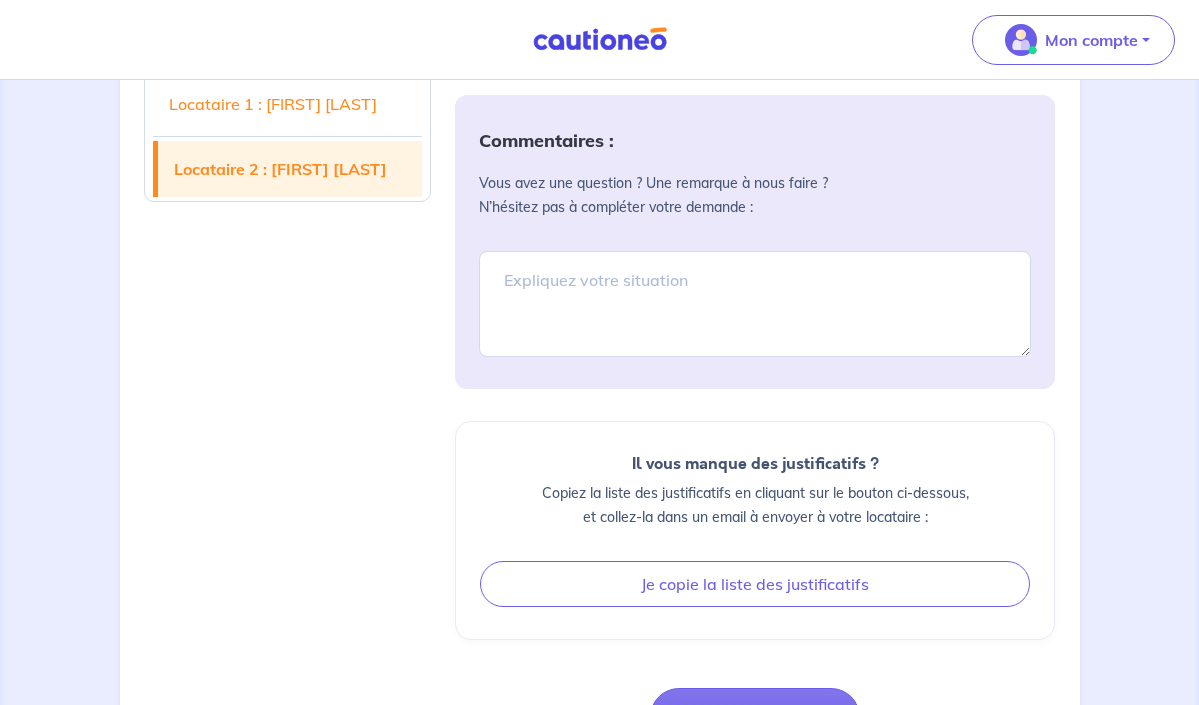 scroll, scrollTop: 4328, scrollLeft: 0, axis: vertical 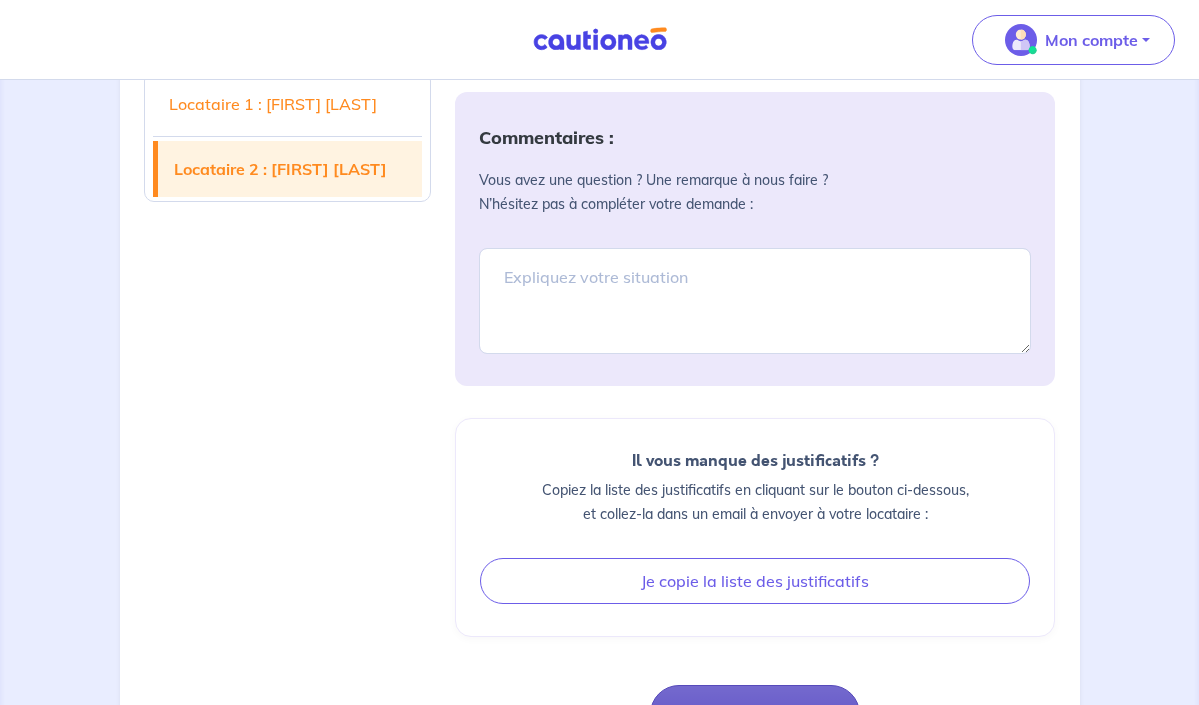 click on "Continuer" at bounding box center (755, 714) 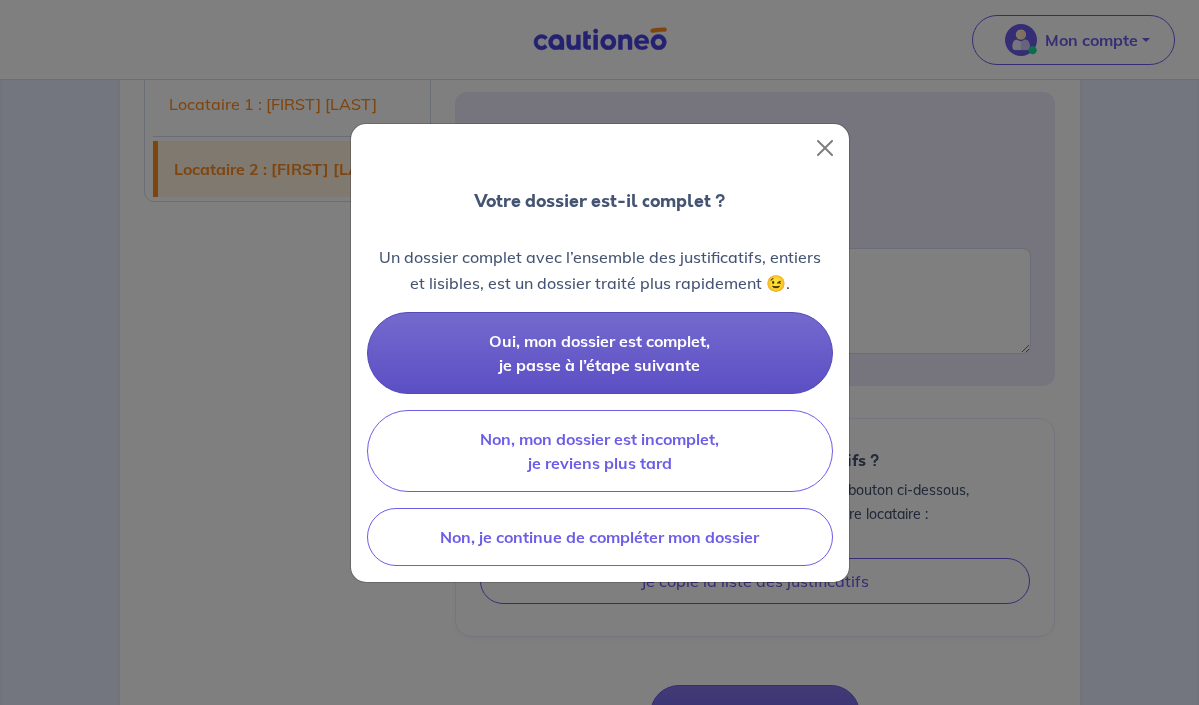 click on "Oui, mon dossier est complet,
je passe à l’étape suivante" at bounding box center (599, 353) 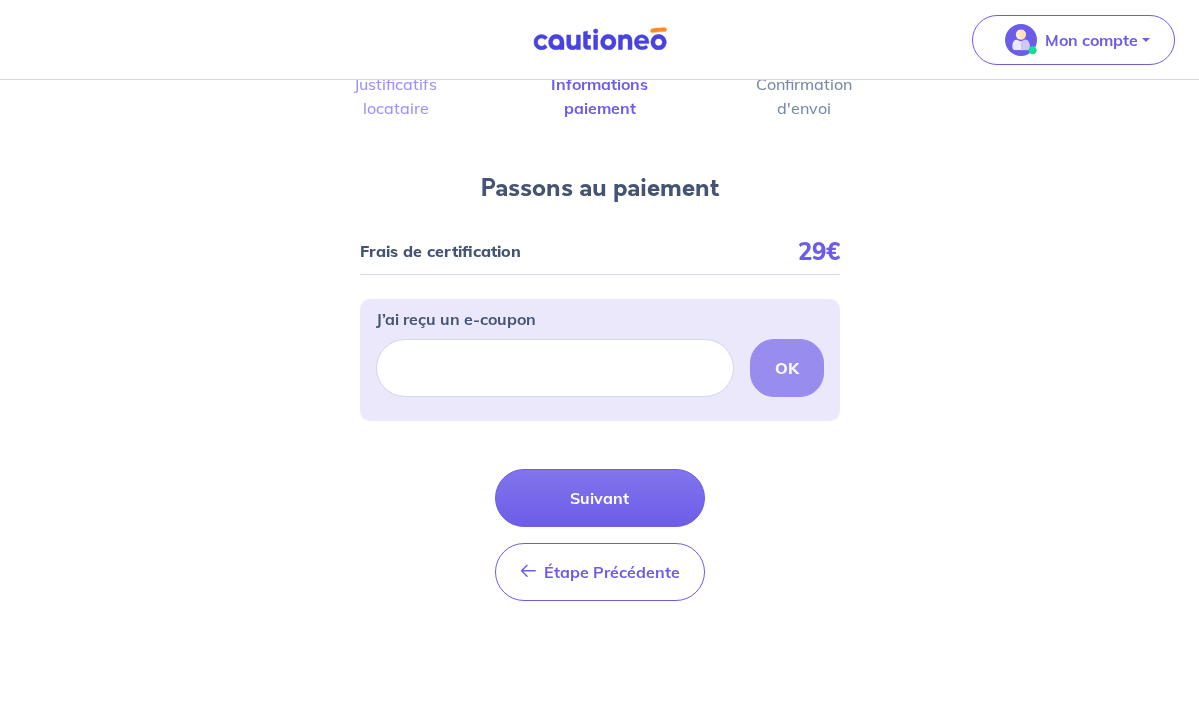 scroll, scrollTop: 116, scrollLeft: 0, axis: vertical 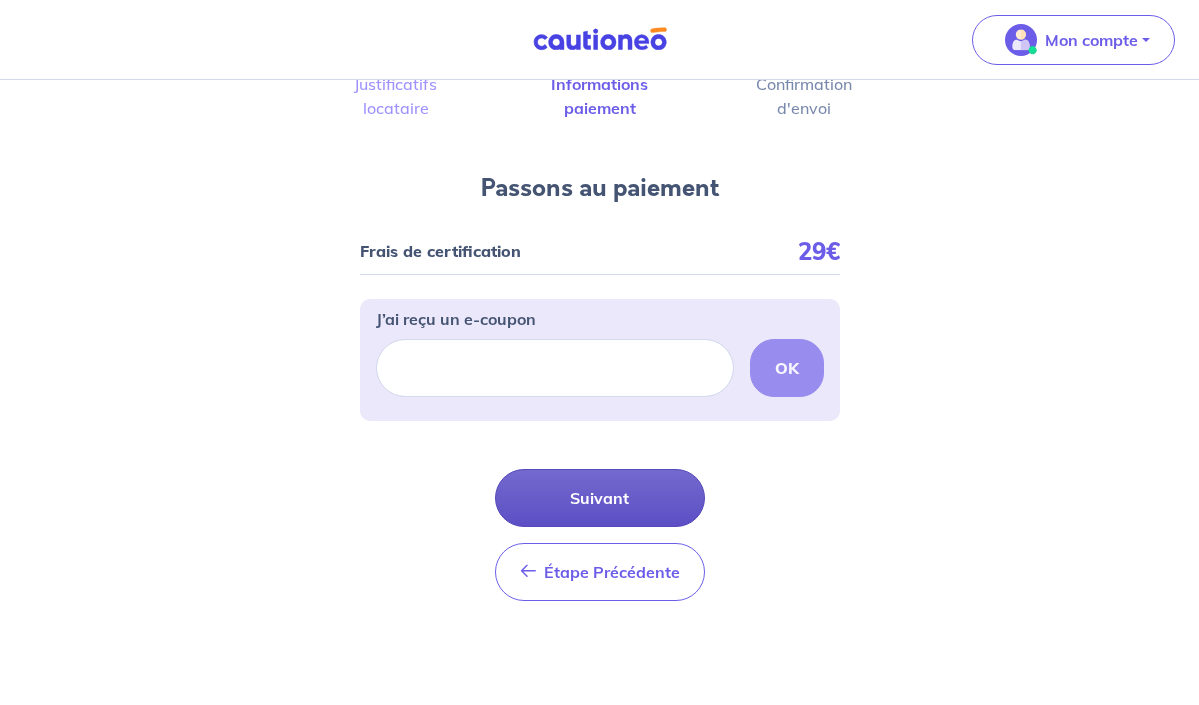 click on "Suivant" at bounding box center (600, 498) 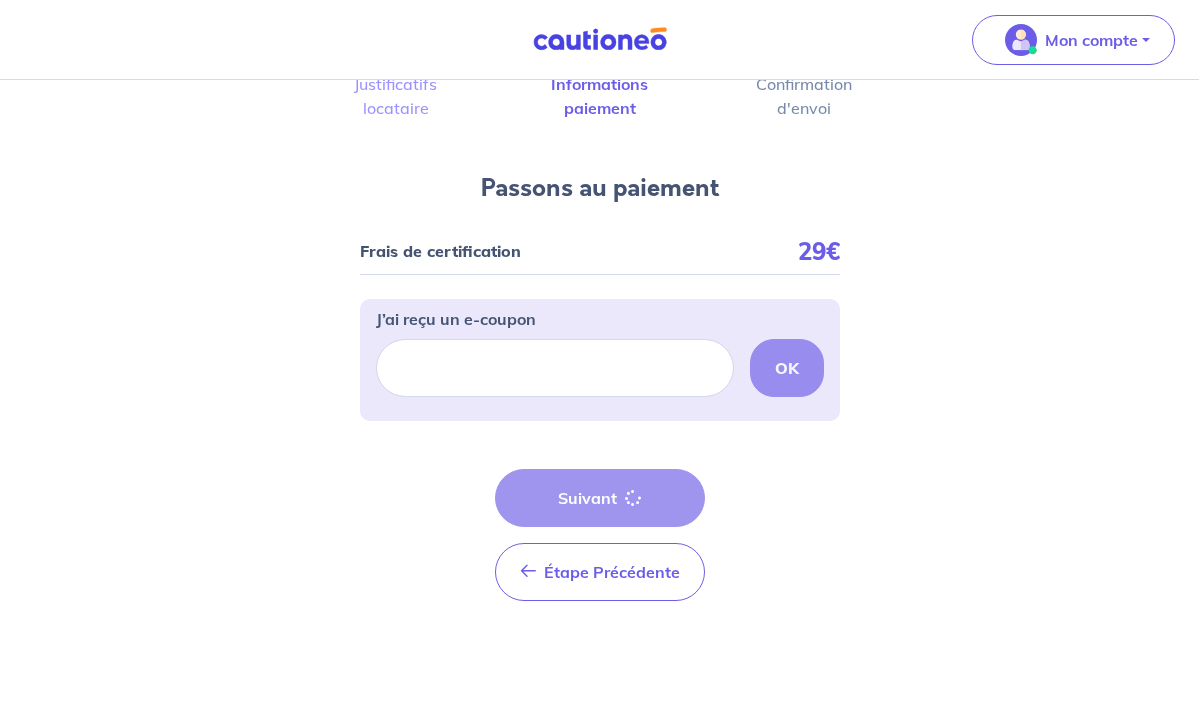 scroll, scrollTop: 0, scrollLeft: 0, axis: both 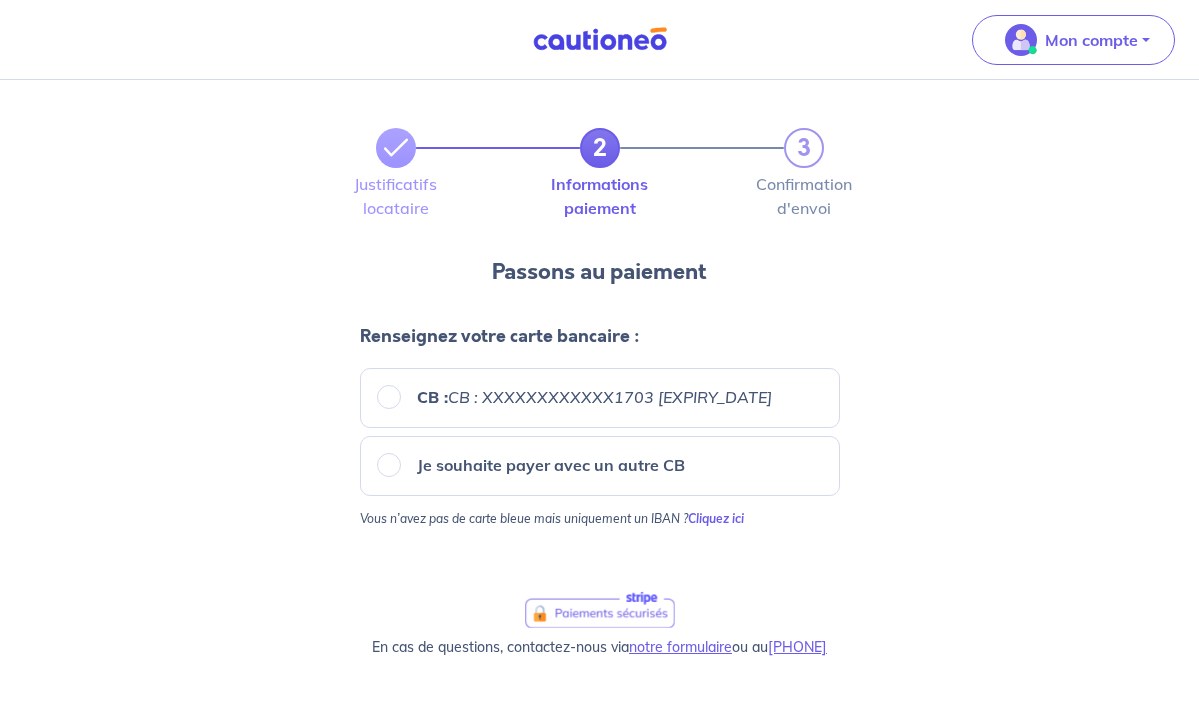 click on "CB : XXXXXXXXXXXX1703 [EXPIRY_DATE]" at bounding box center (610, 397) 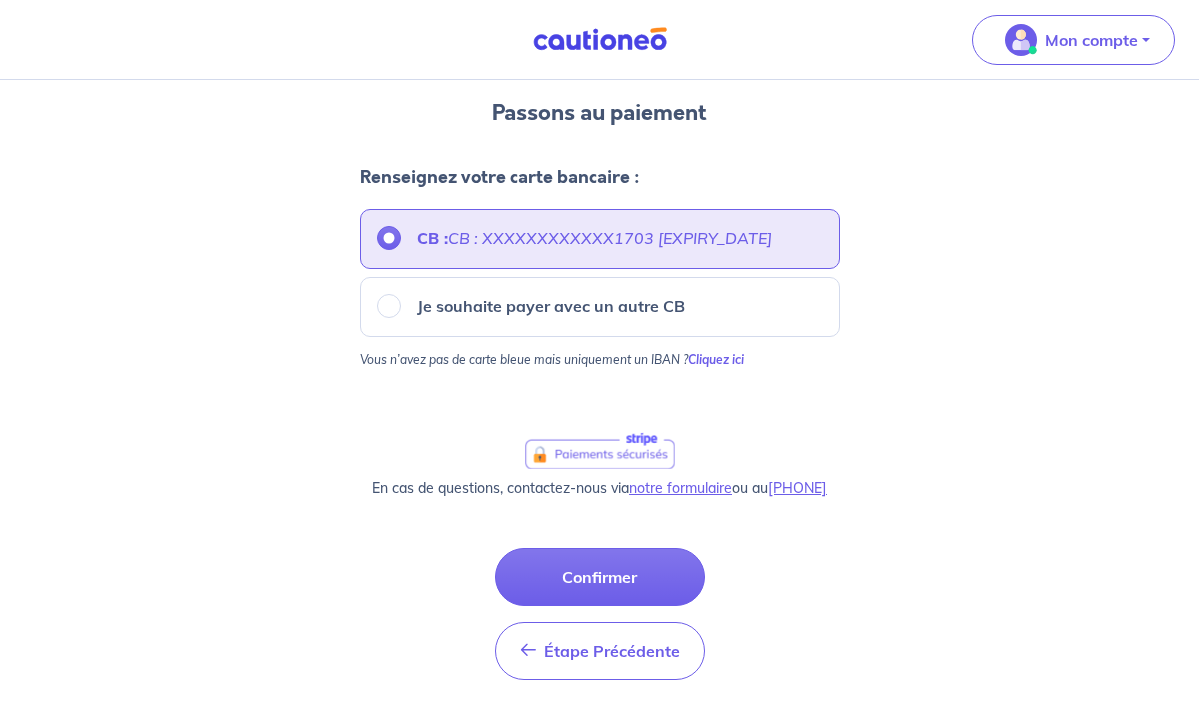 scroll, scrollTop: 162, scrollLeft: 0, axis: vertical 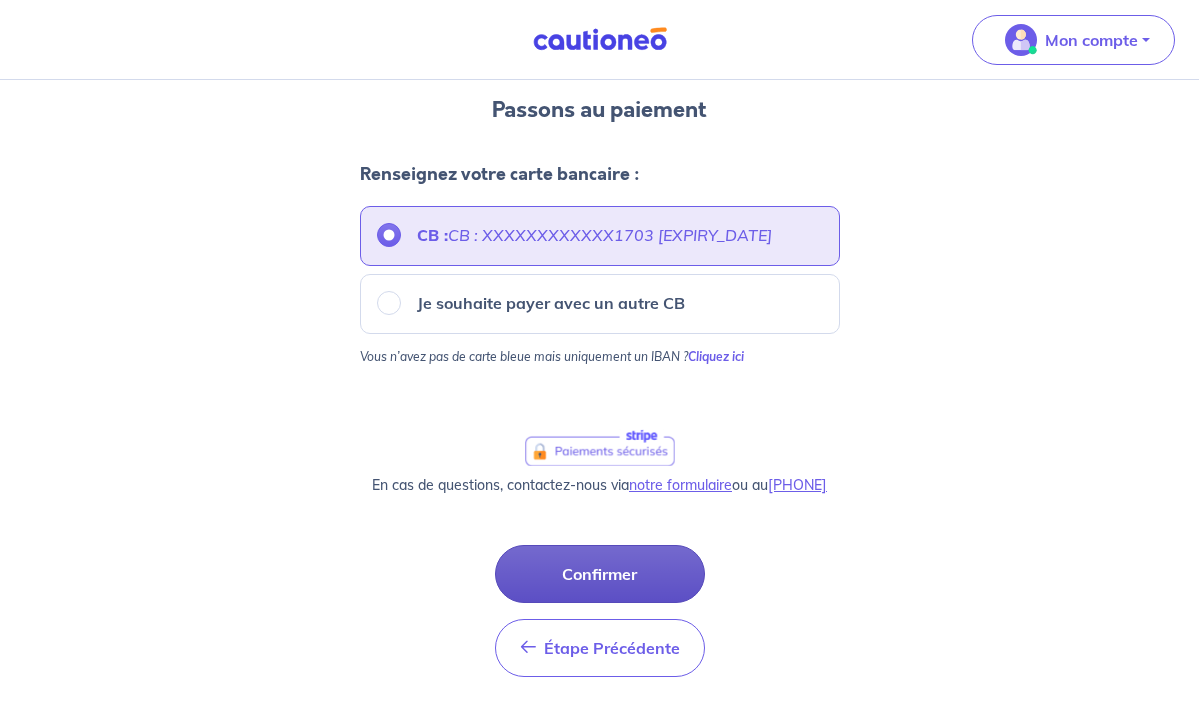 click on "Confirmer" at bounding box center [600, 574] 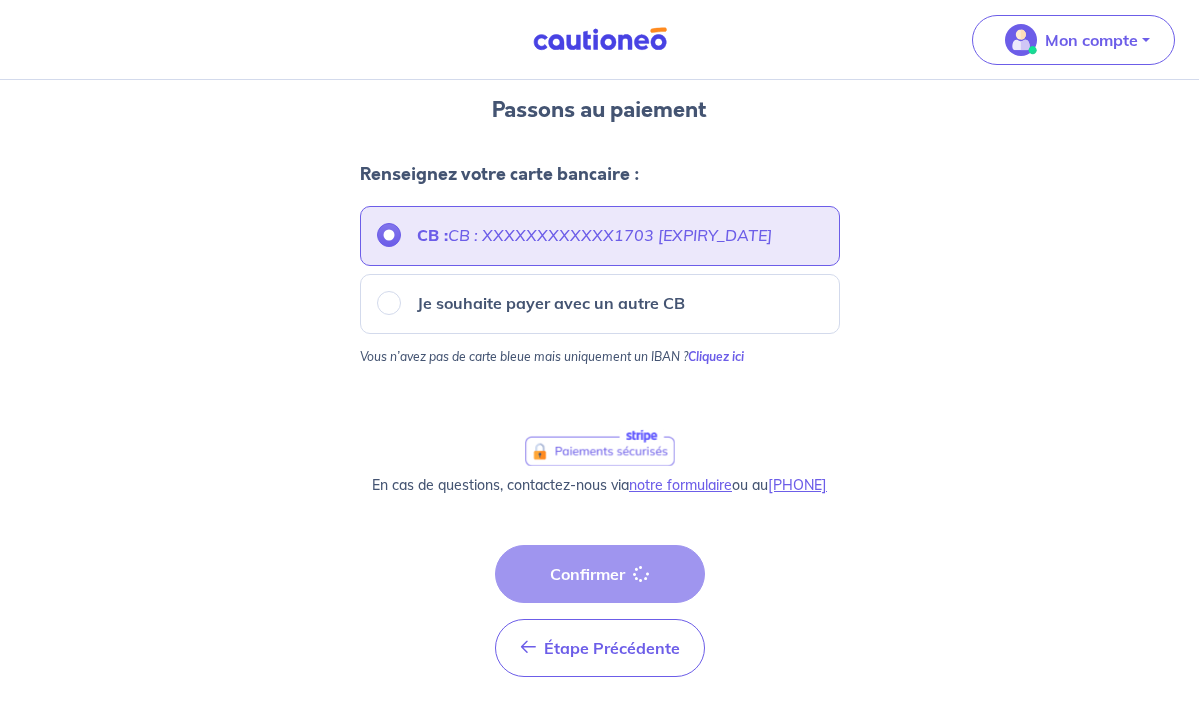 scroll, scrollTop: 0, scrollLeft: 0, axis: both 